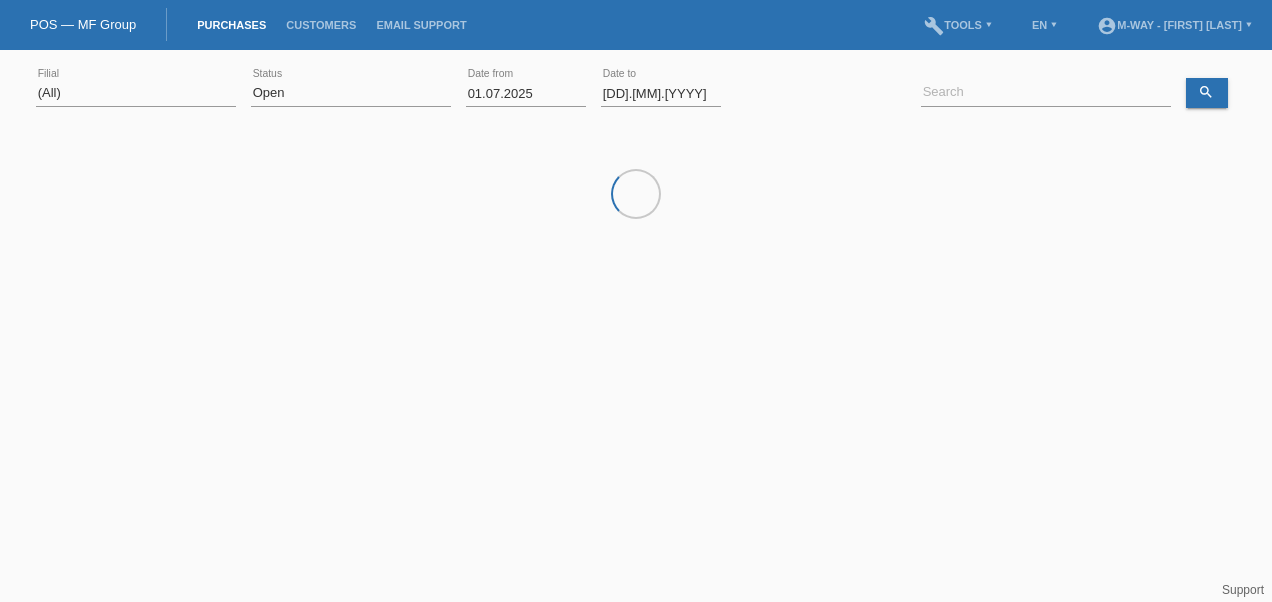 scroll, scrollTop: 0, scrollLeft: 0, axis: both 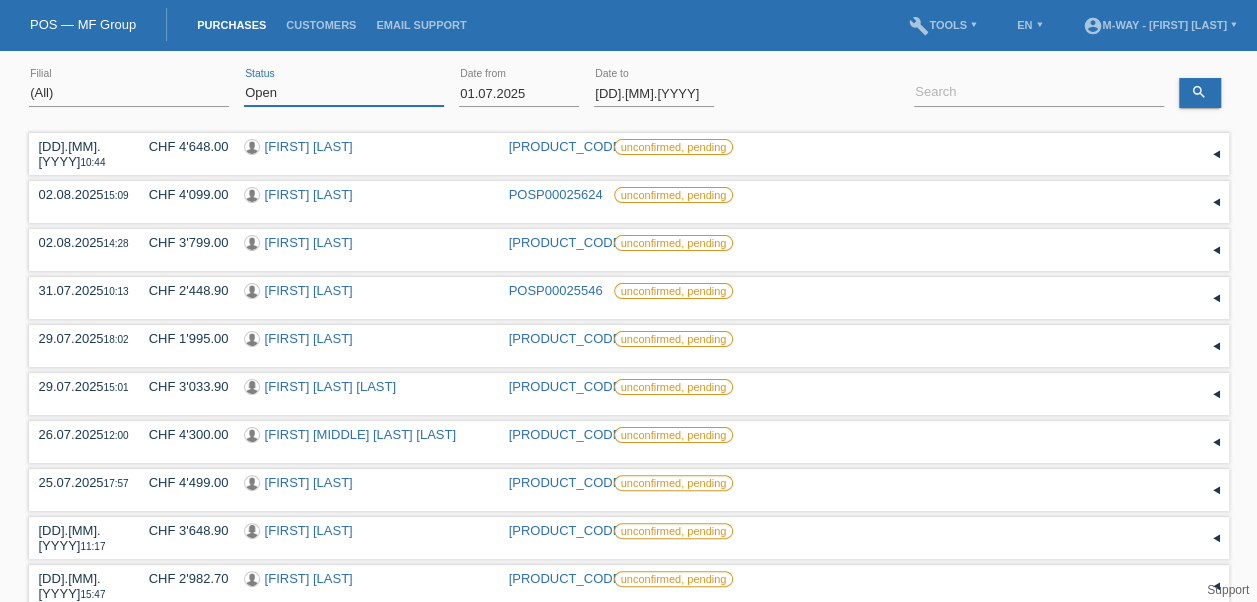 click on "(All)
New
Open
Returned
Stepped back / Cancelled
Completed" at bounding box center (344, 93) 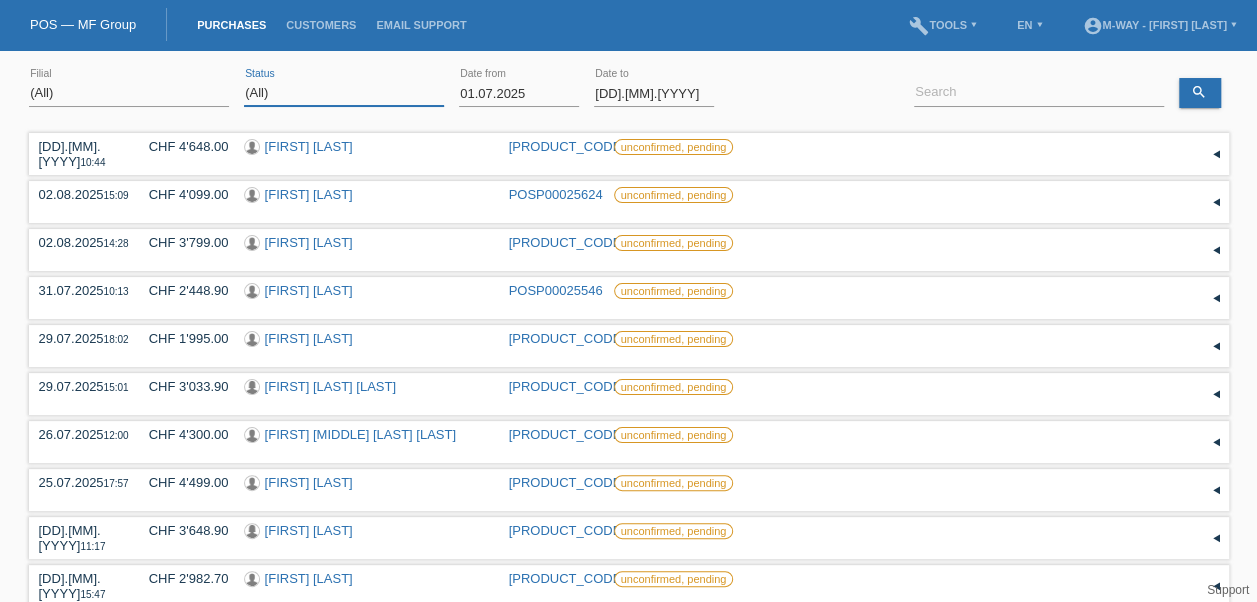click on "(All)
New
Open
Returned
Stepped back / Cancelled
Completed" at bounding box center (344, 93) 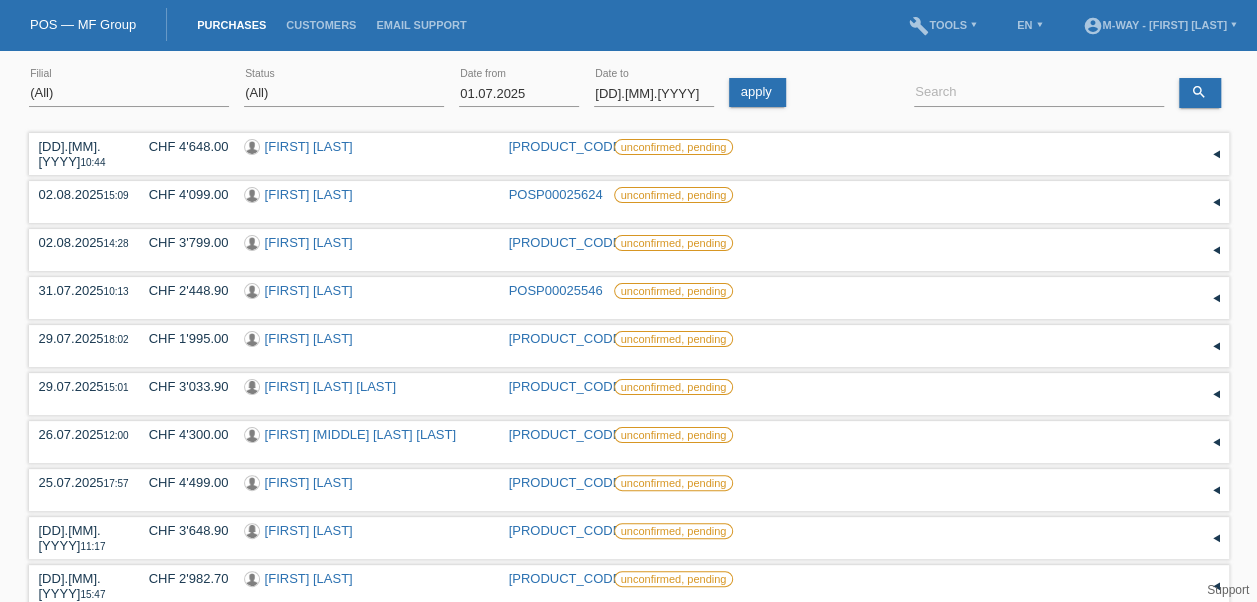 click on "01.07.2025" at bounding box center [519, 93] 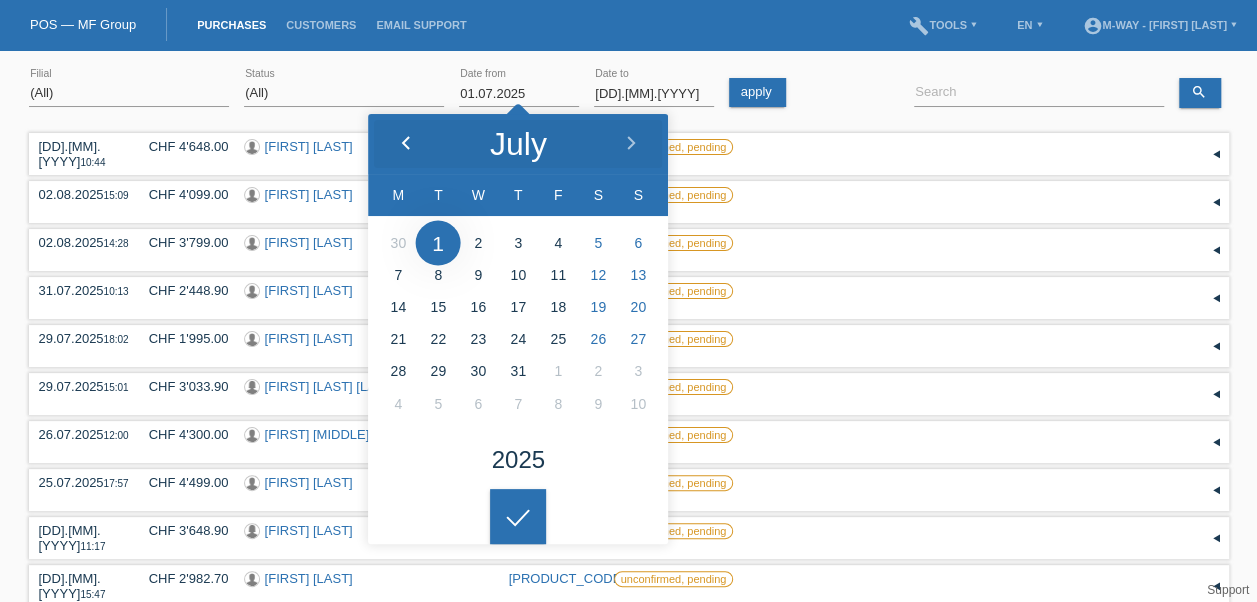 click 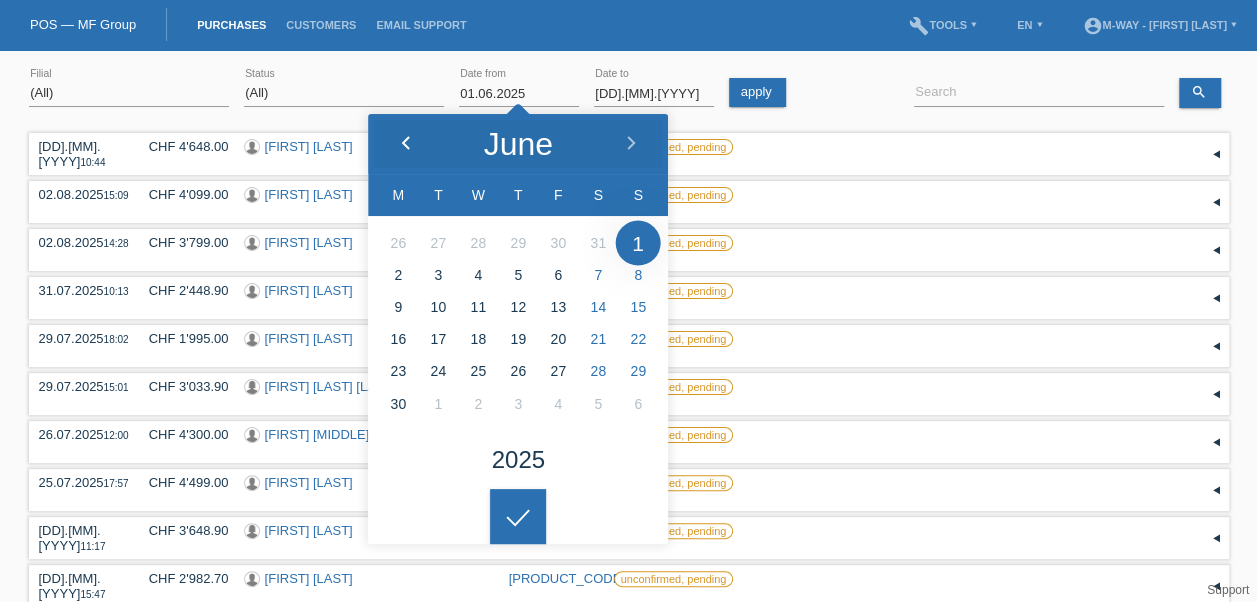 click 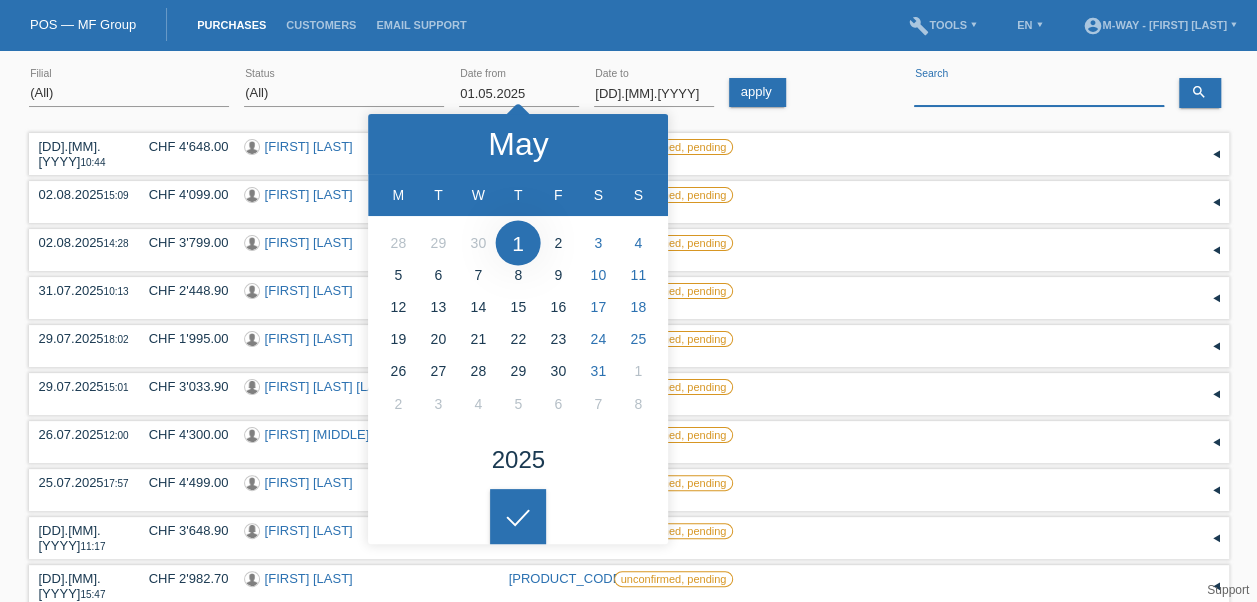 click at bounding box center [1039, 93] 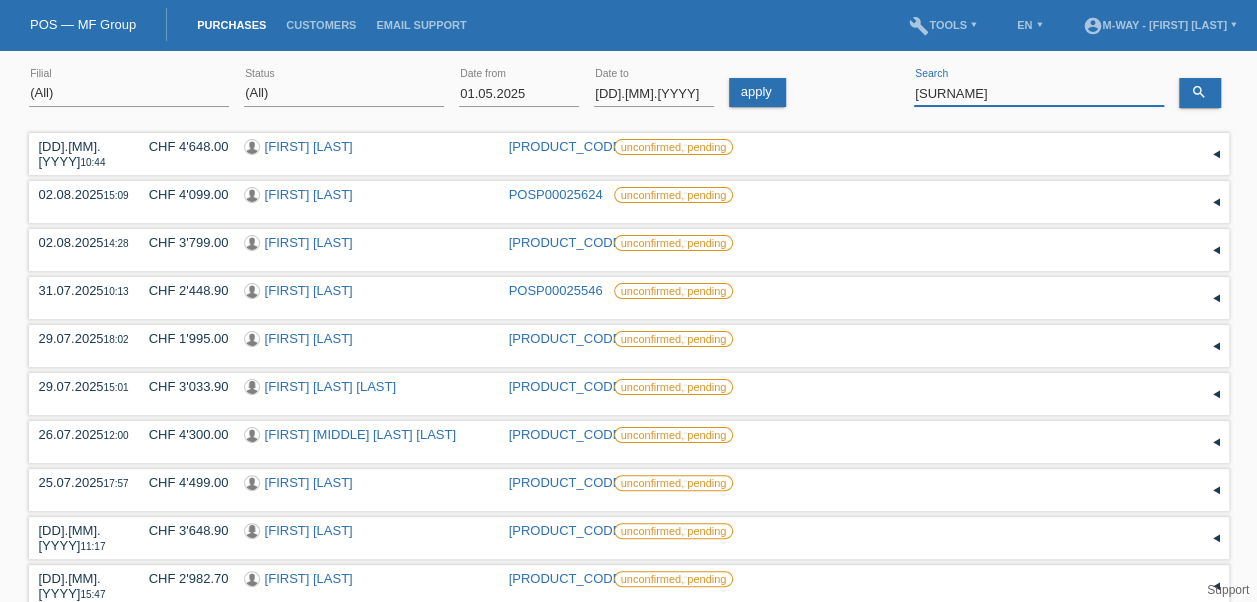 type on "salazar" 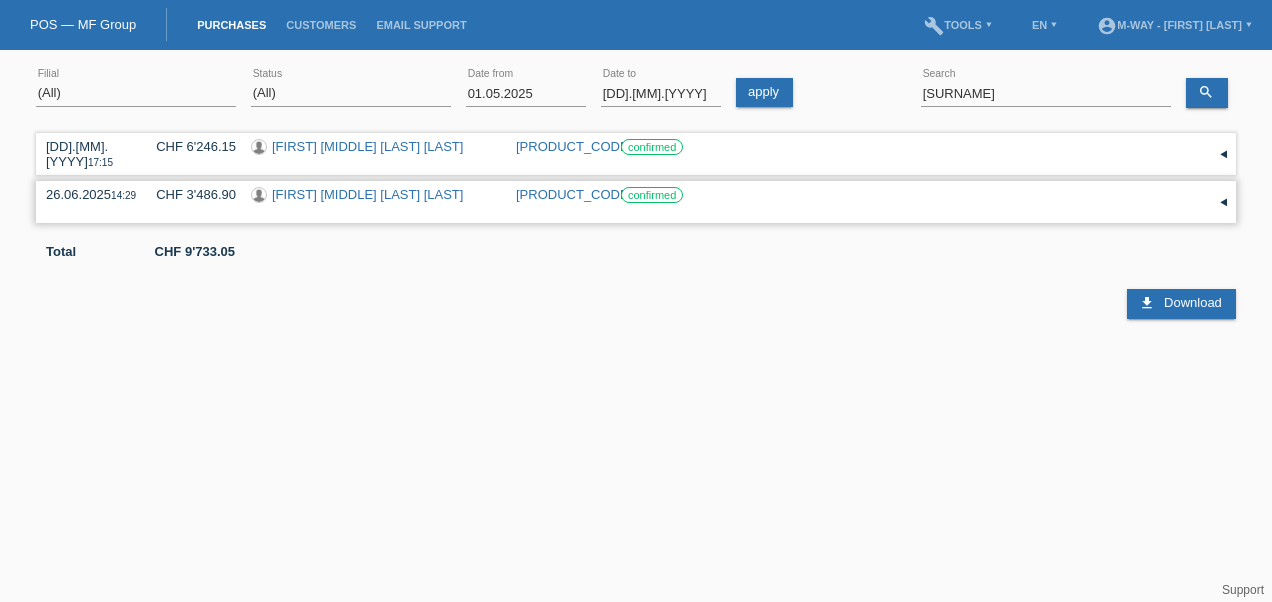 click on "[NAME] [LAST] [LAST]" at bounding box center [367, 194] 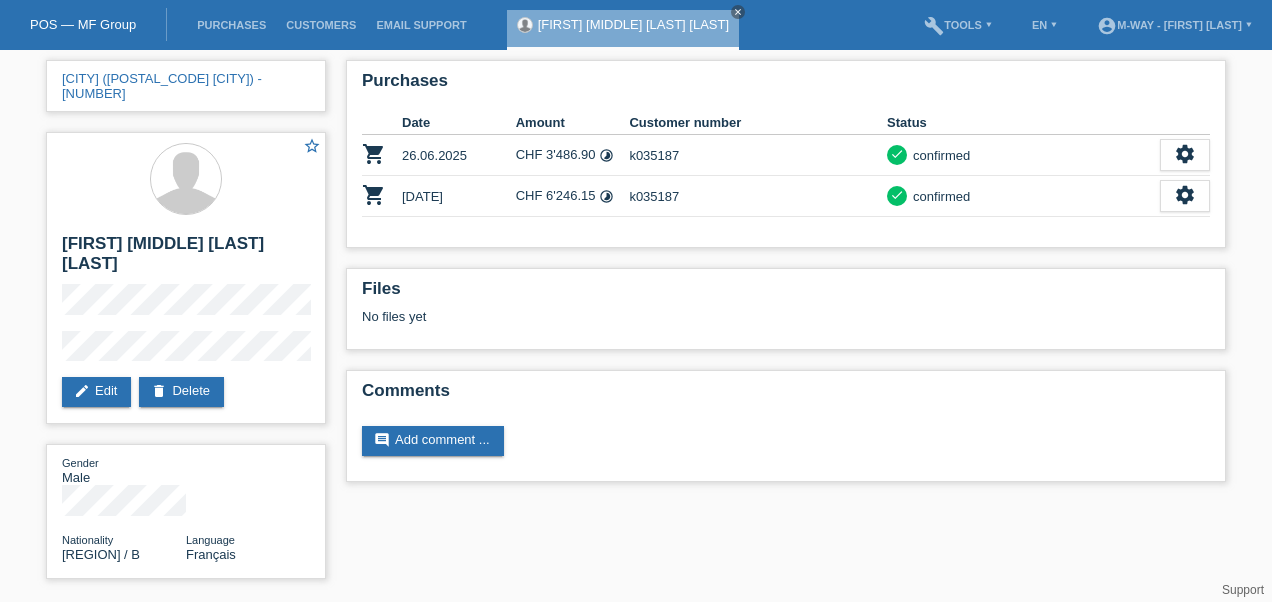 scroll, scrollTop: 0, scrollLeft: 0, axis: both 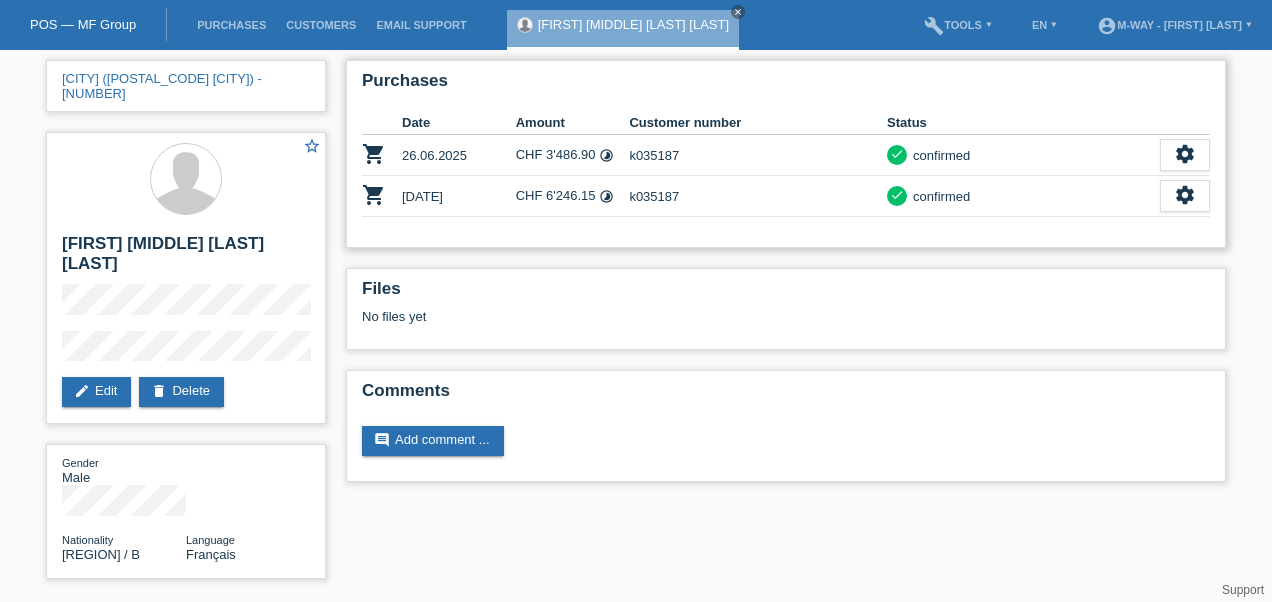 click on "k035187" at bounding box center [758, 196] 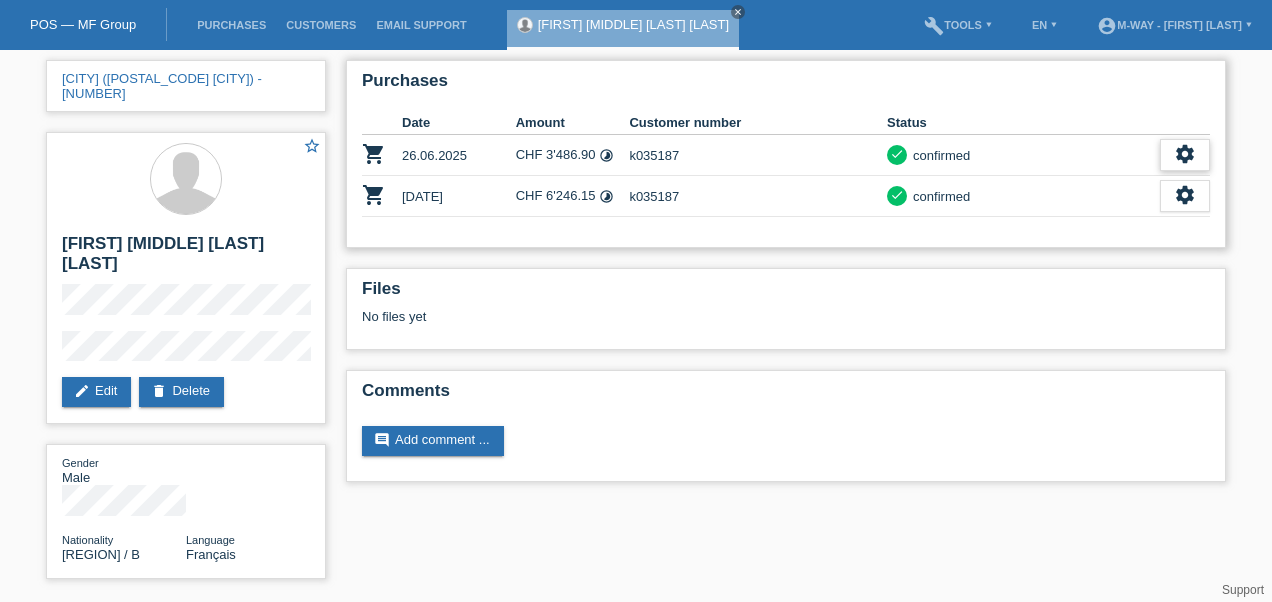 click on "settings" at bounding box center (1185, 154) 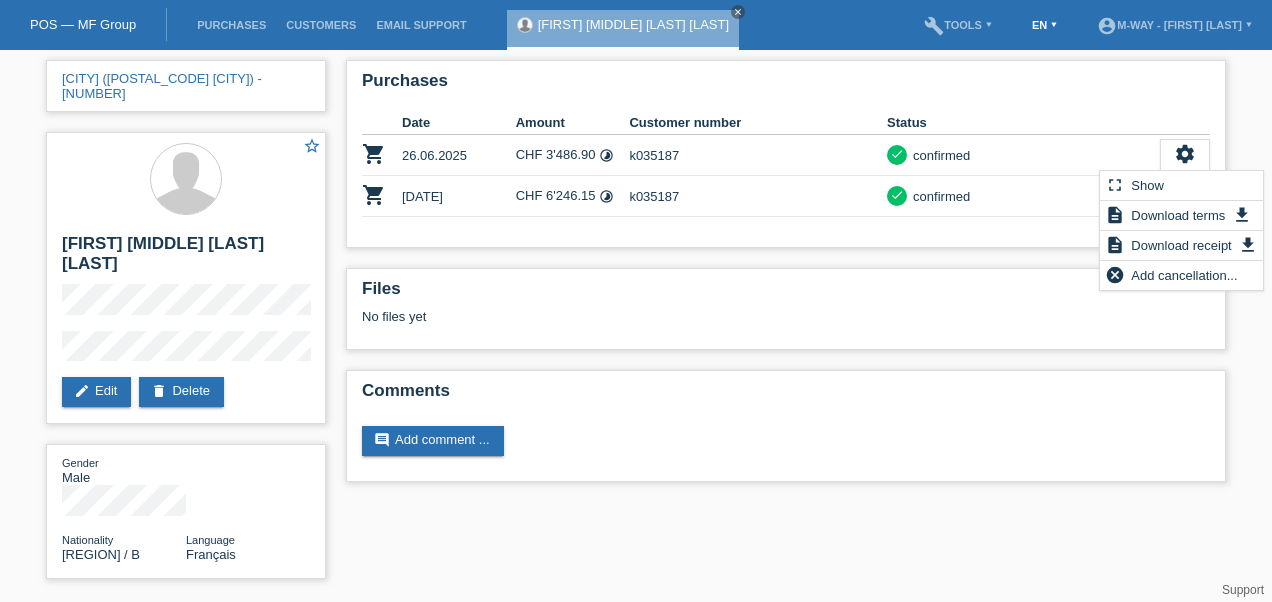 click on "EN ▾" at bounding box center (1044, 25) 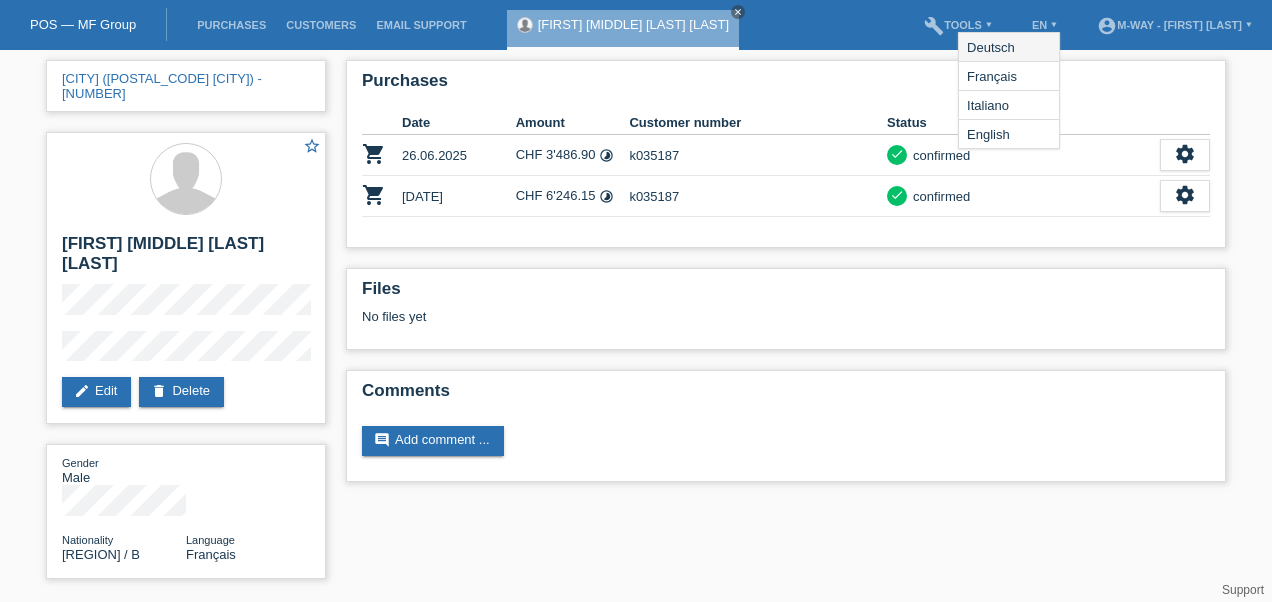 click on "Deutsch" at bounding box center [991, 47] 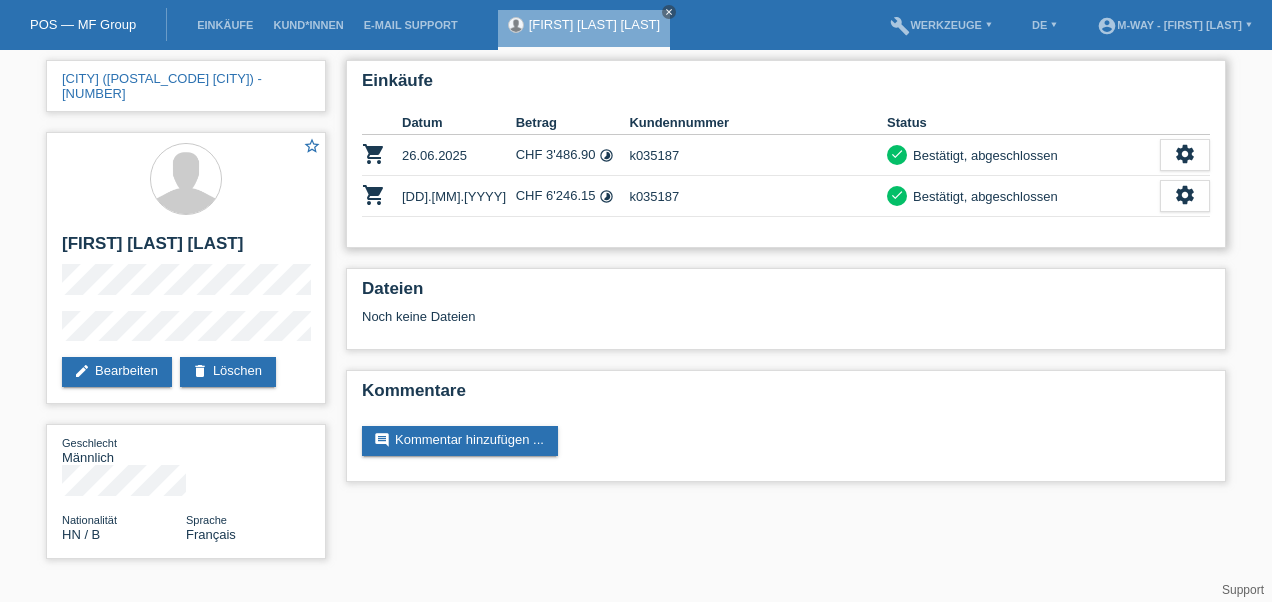 scroll, scrollTop: 0, scrollLeft: 0, axis: both 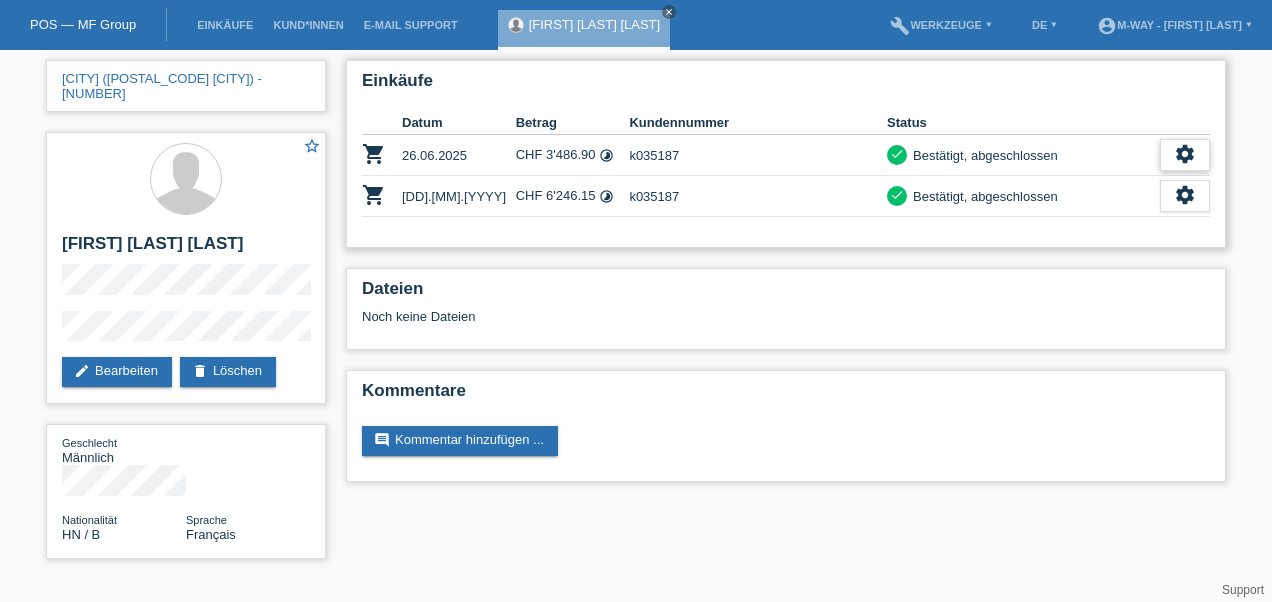 click on "settings" at bounding box center (1185, 154) 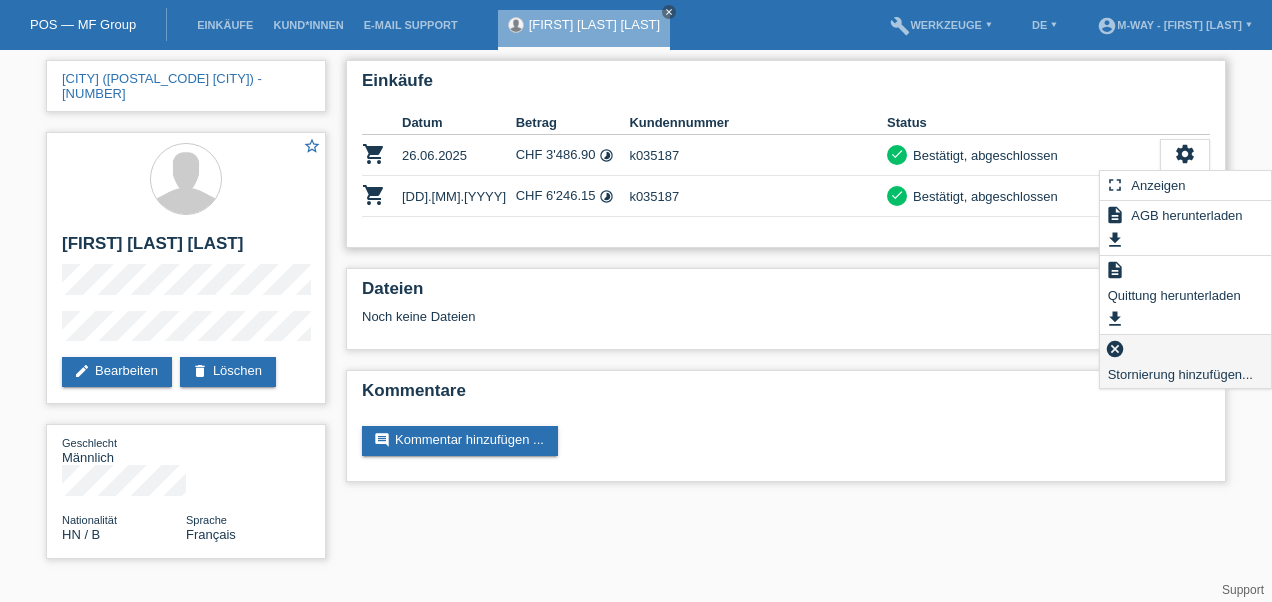 click on "Stornierung hinzufügen..." at bounding box center (1180, 374) 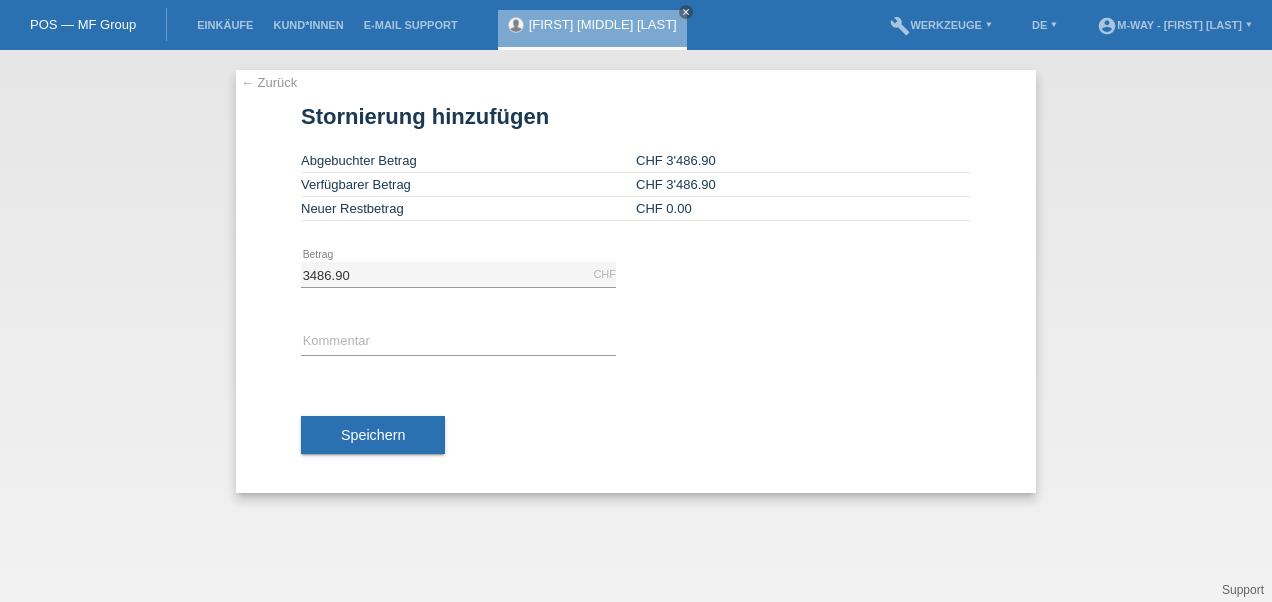 scroll, scrollTop: 0, scrollLeft: 0, axis: both 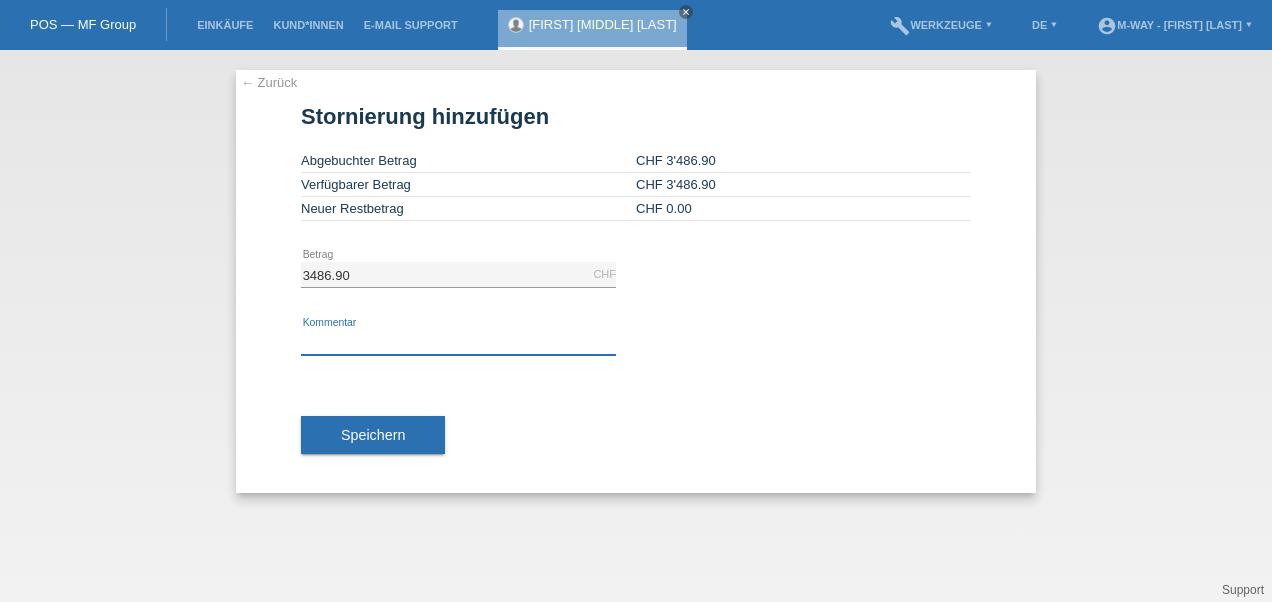 click at bounding box center (458, 342) 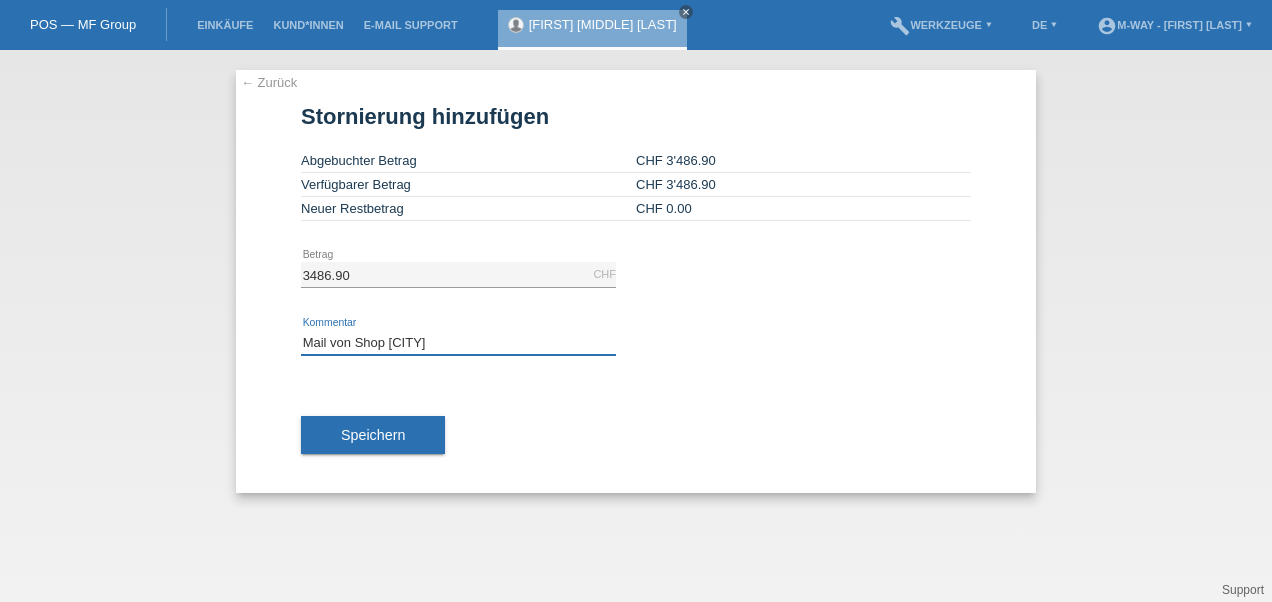 type on "Mail von Shop Genf" 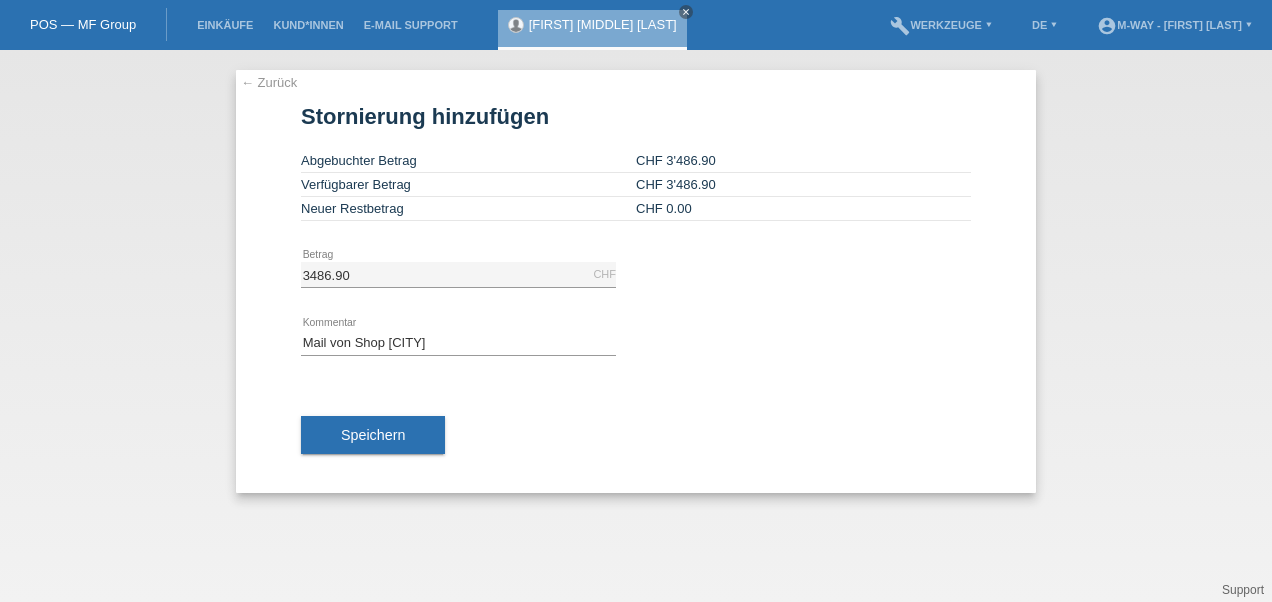 click on "Mail von Shop Genf
error
Kommentar" at bounding box center [636, 343] 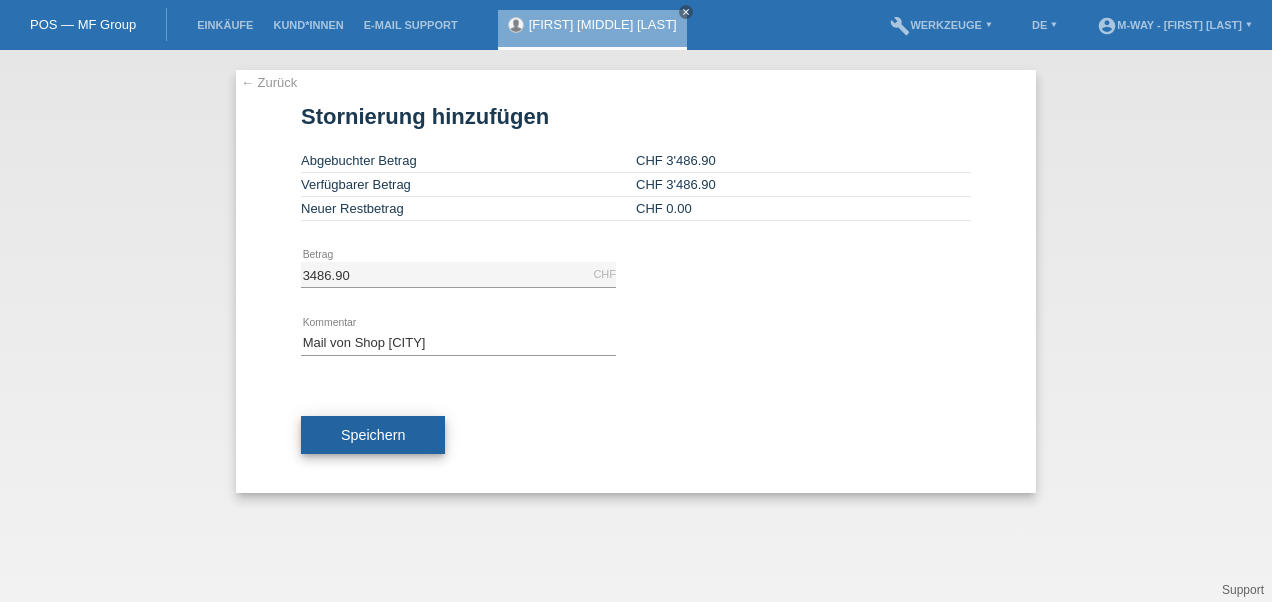 click on "Speichern" at bounding box center [373, 435] 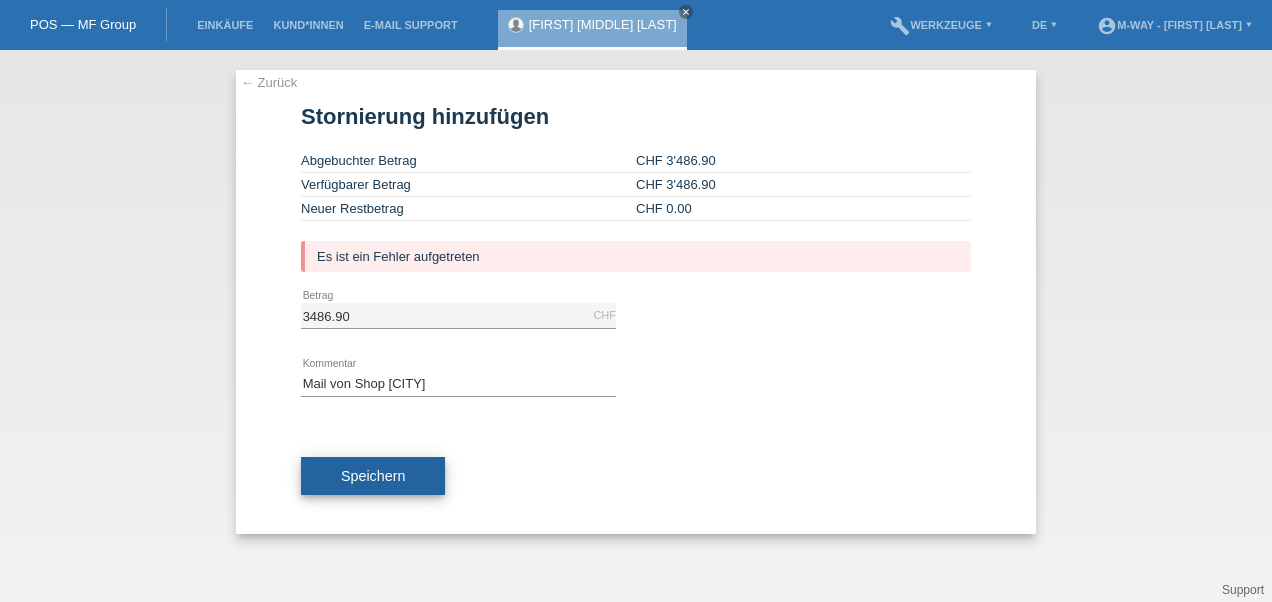 click on "Speichern" at bounding box center [373, 476] 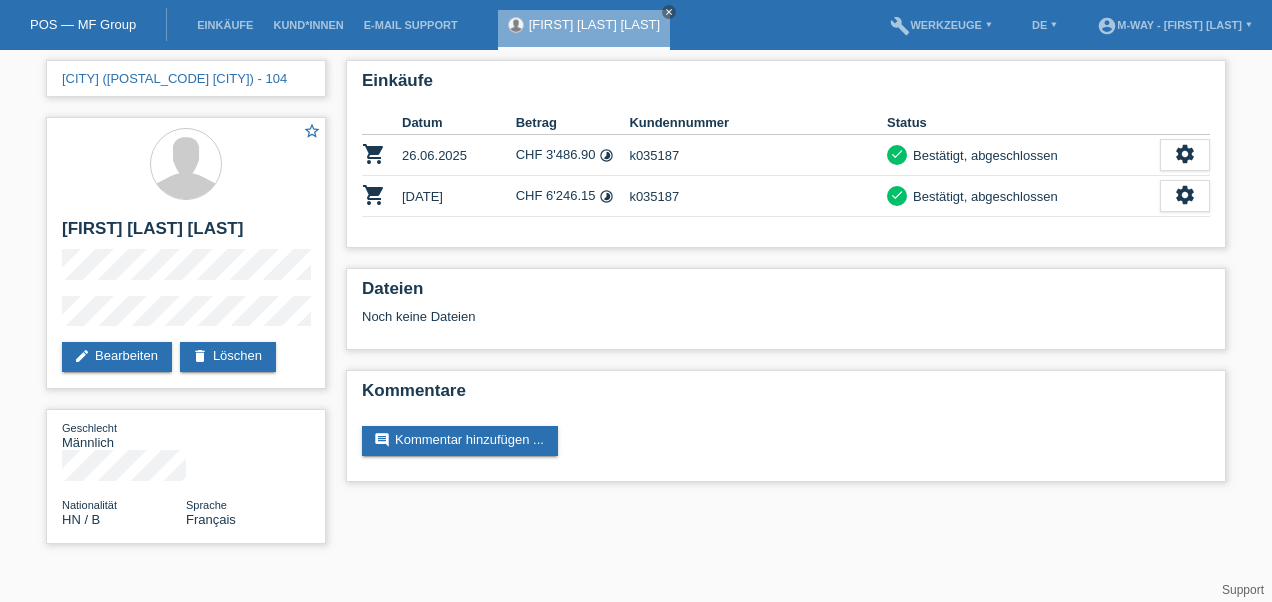 scroll, scrollTop: 0, scrollLeft: 0, axis: both 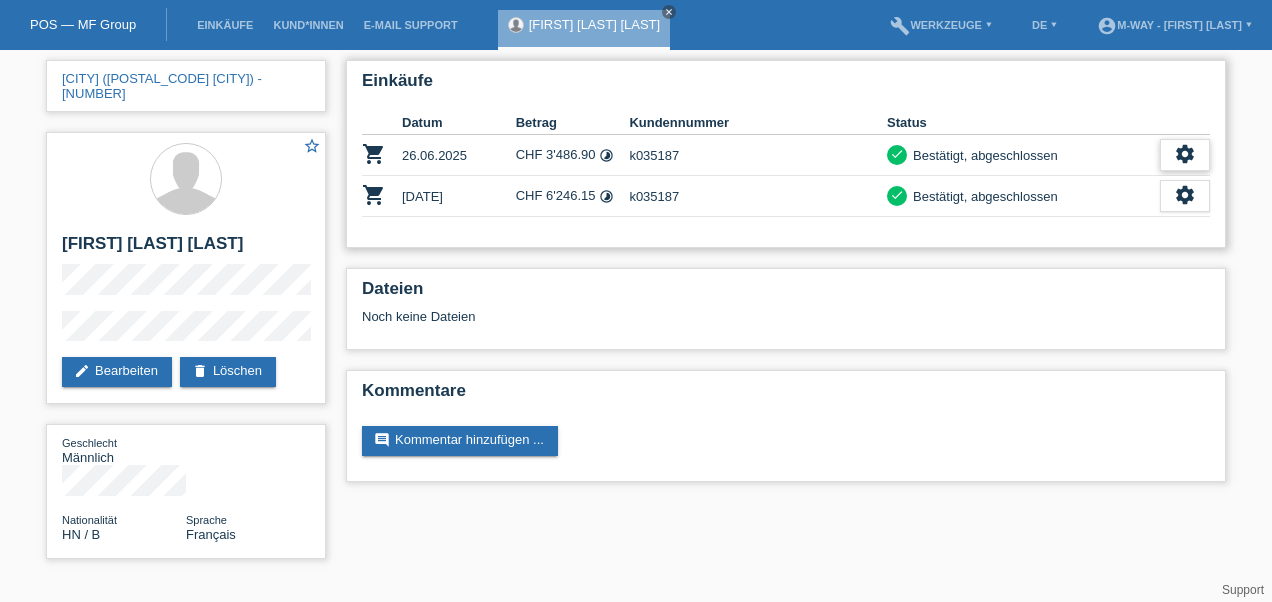 click on "settings" at bounding box center [1185, 154] 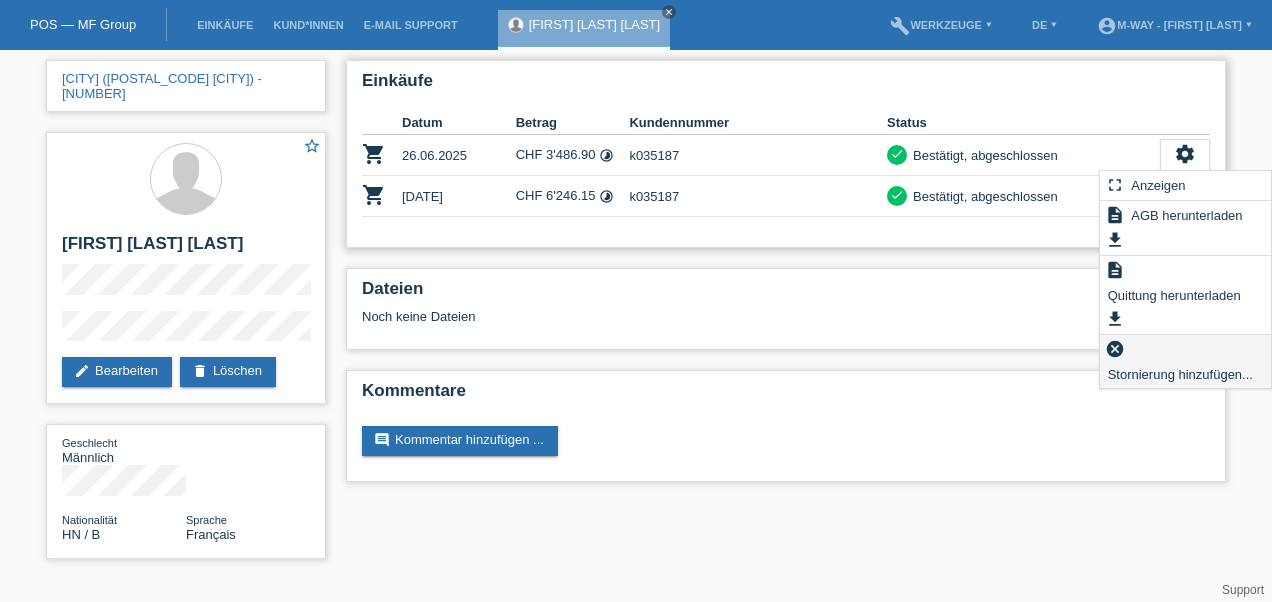 click on "Stornierung hinzufügen..." at bounding box center [1180, 374] 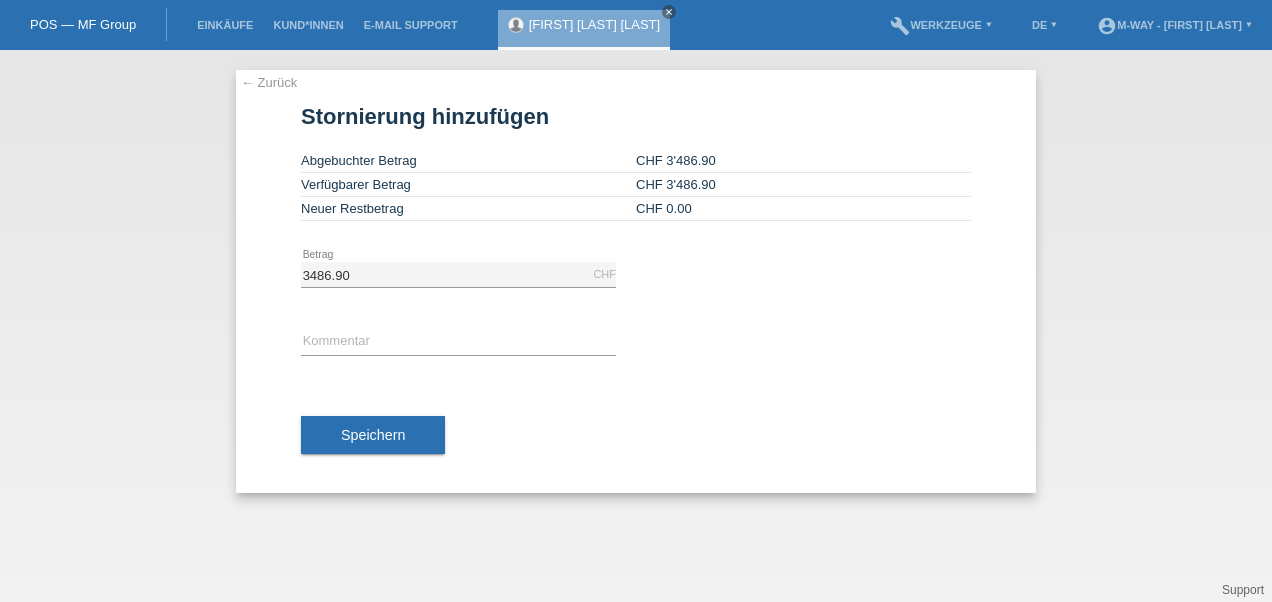 scroll, scrollTop: 0, scrollLeft: 0, axis: both 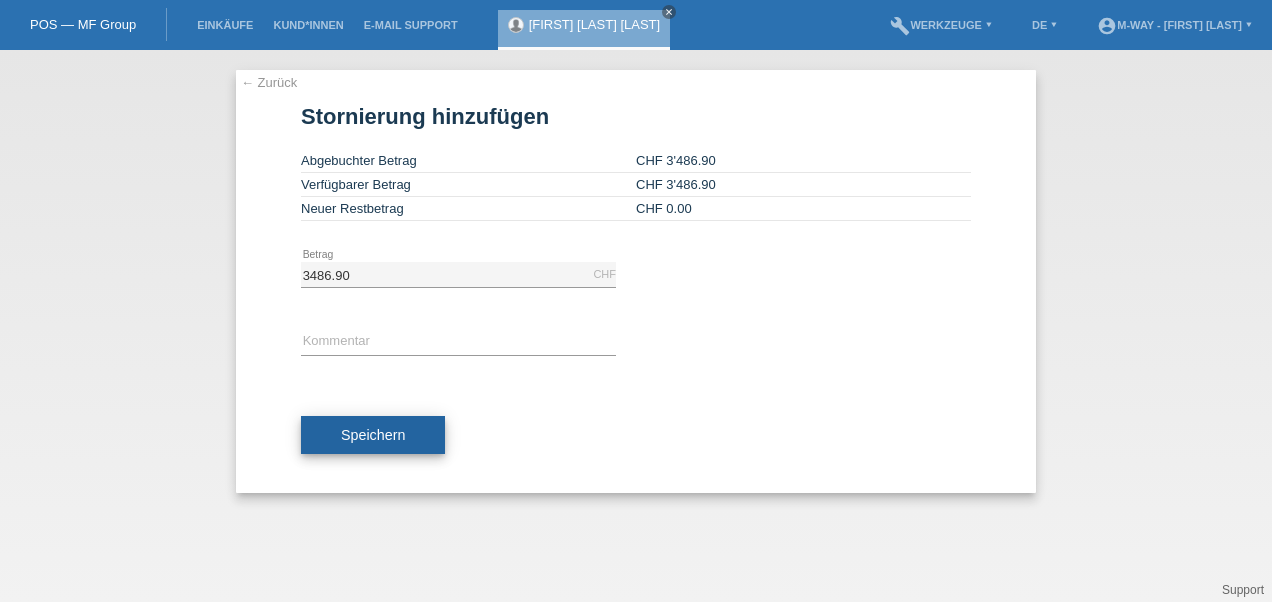 click on "Speichern" at bounding box center [373, 435] 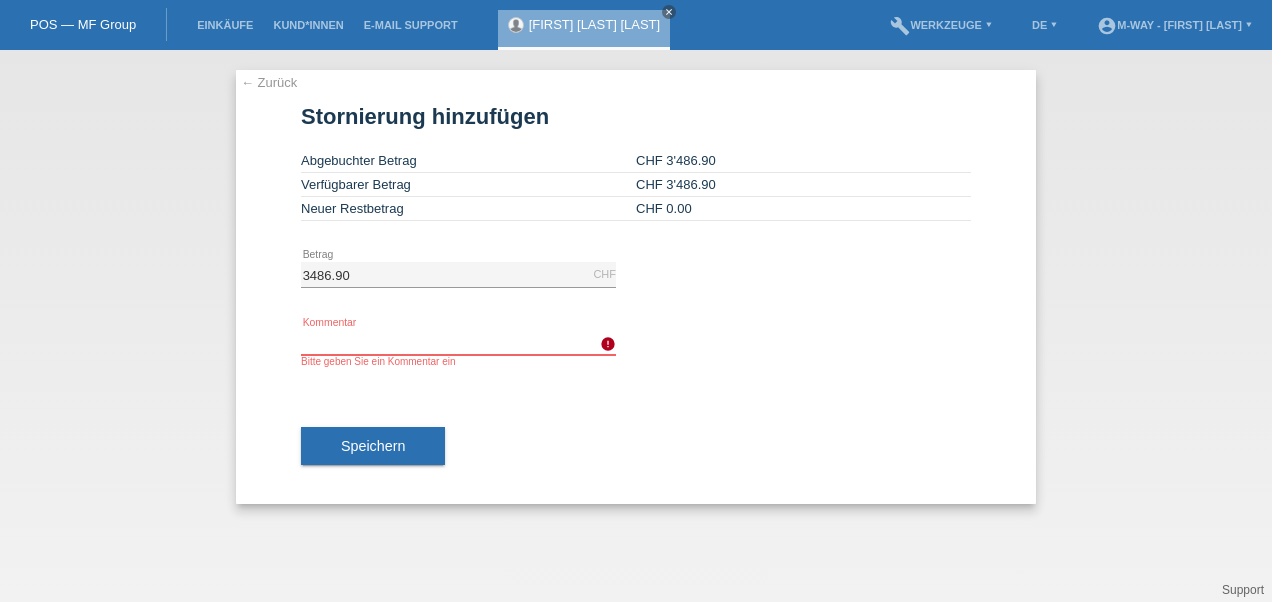 click at bounding box center [458, 342] 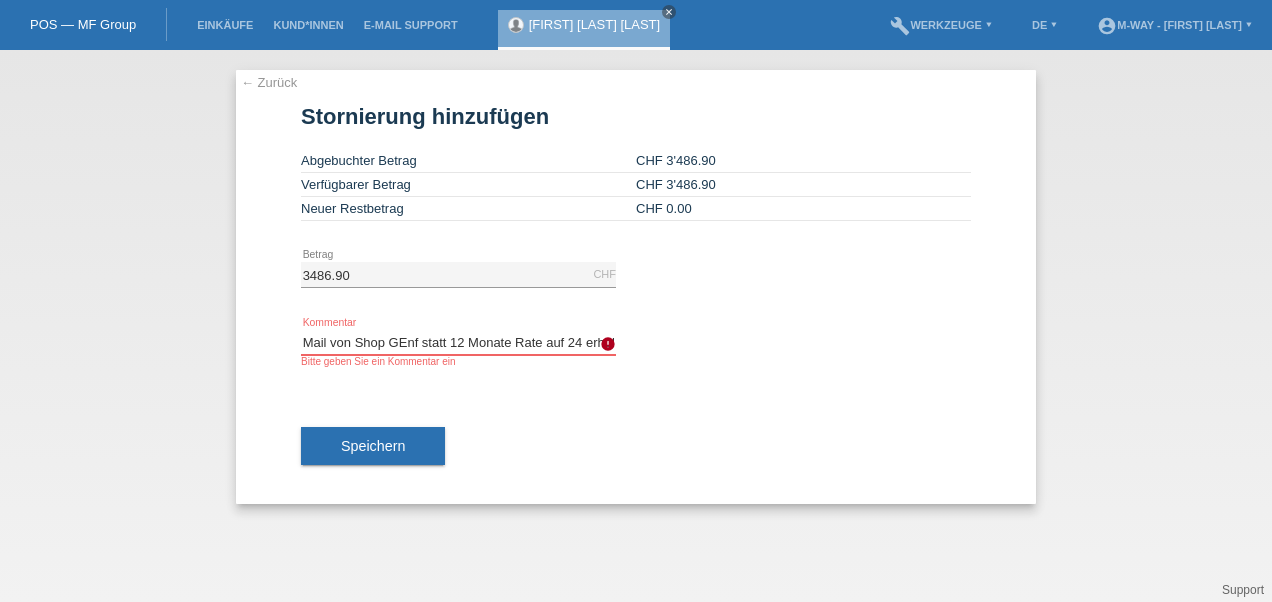 scroll, scrollTop: 0, scrollLeft: 22, axis: horizontal 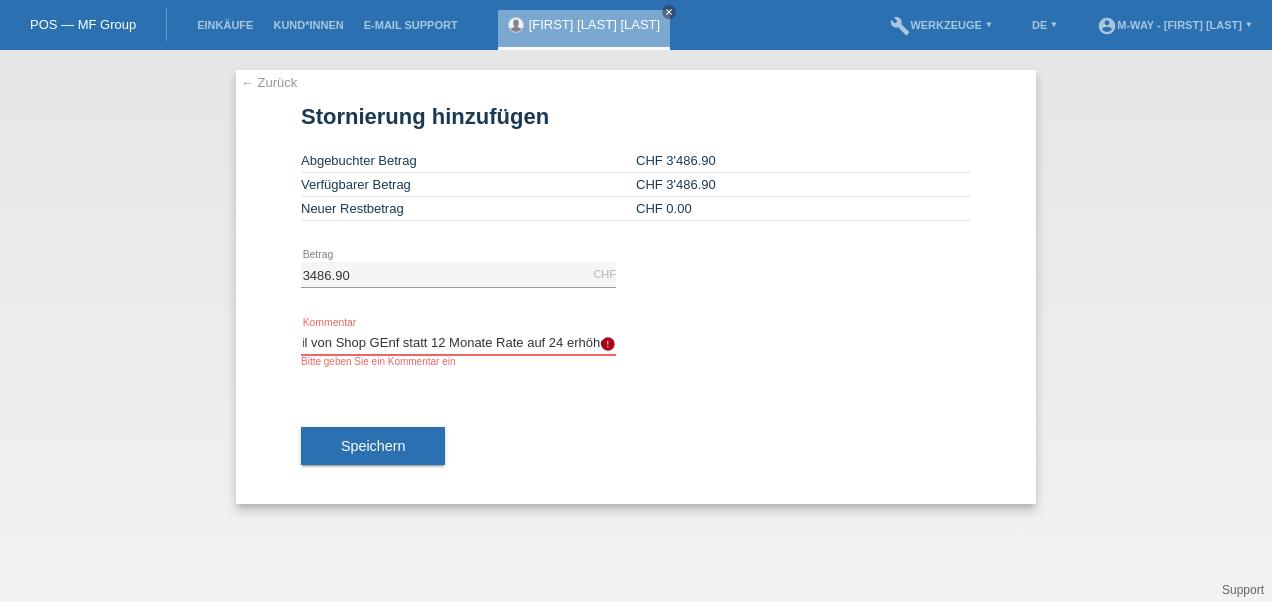 drag, startPoint x: 421, startPoint y: 343, endPoint x: 651, endPoint y: 334, distance: 230.17603 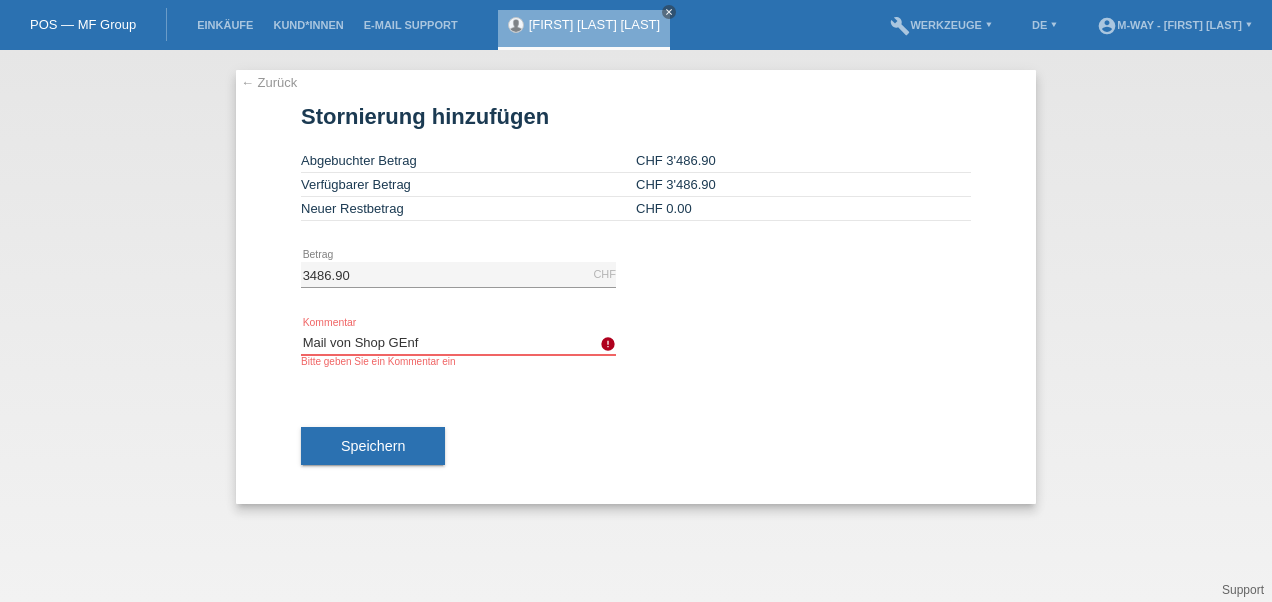 scroll, scrollTop: 0, scrollLeft: 0, axis: both 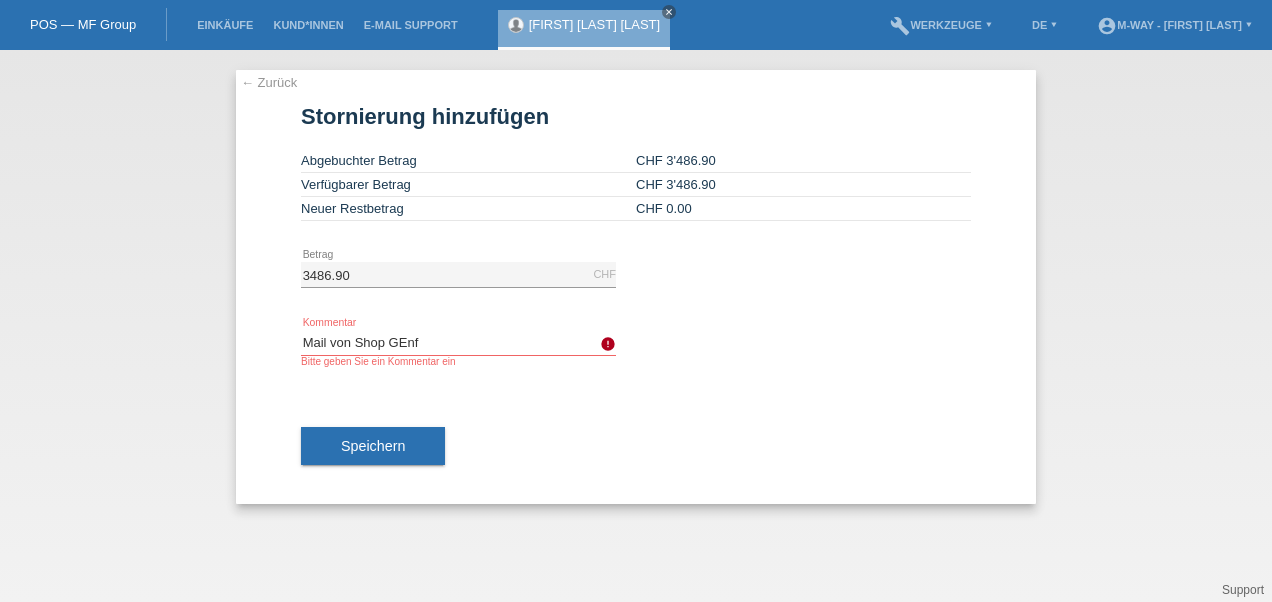 drag, startPoint x: 828, startPoint y: 328, endPoint x: 814, endPoint y: 330, distance: 14.142136 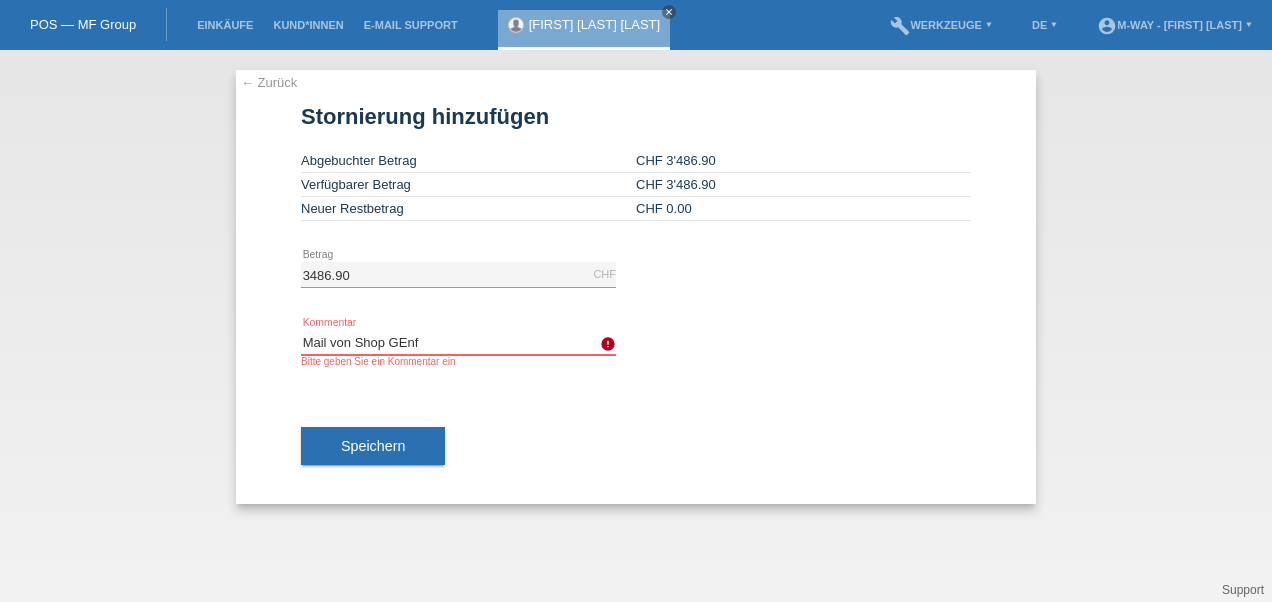click on "Mail von Shop GEnf" at bounding box center (458, 342) 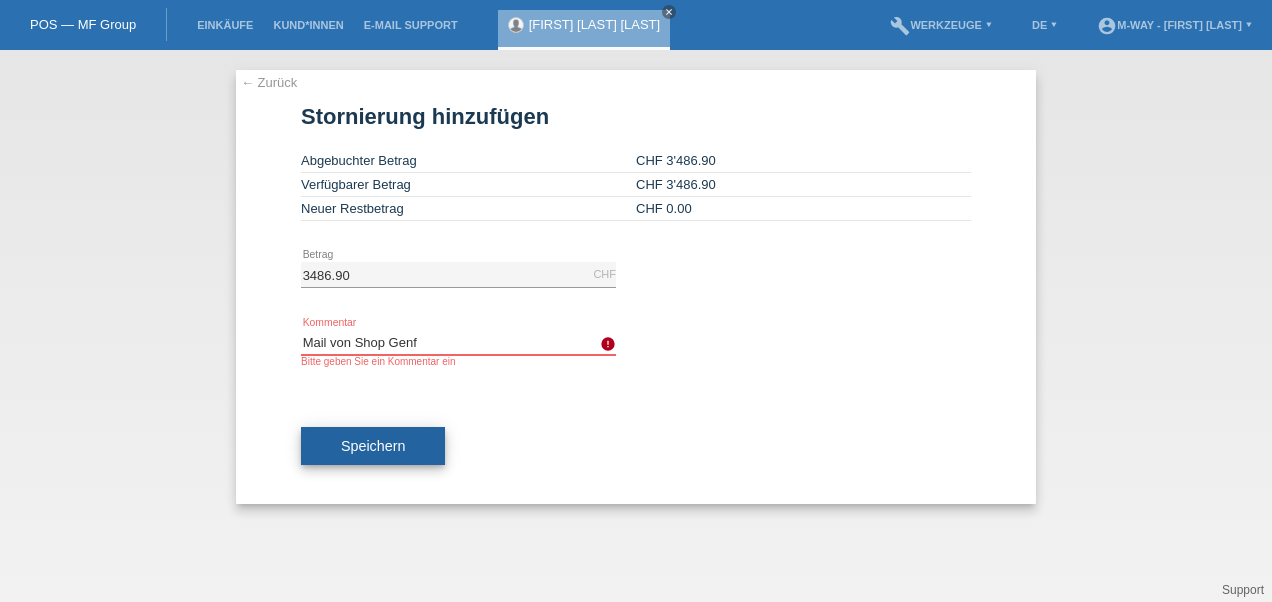 type on "Mail von Shop Genf" 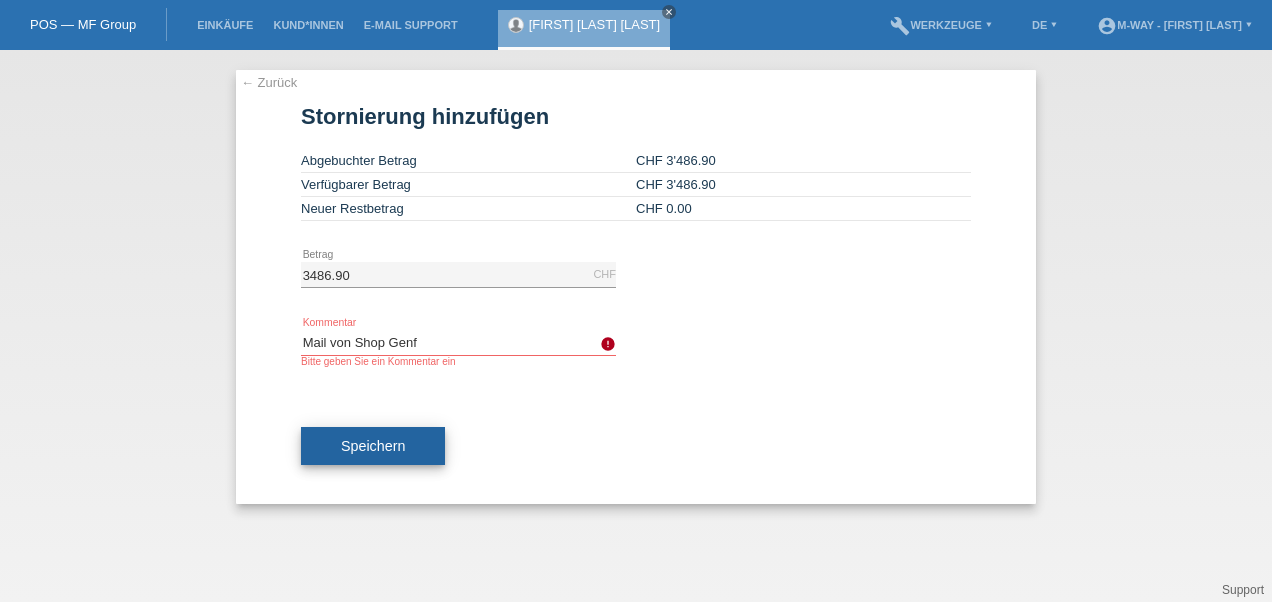 click on "Speichern" at bounding box center (373, 446) 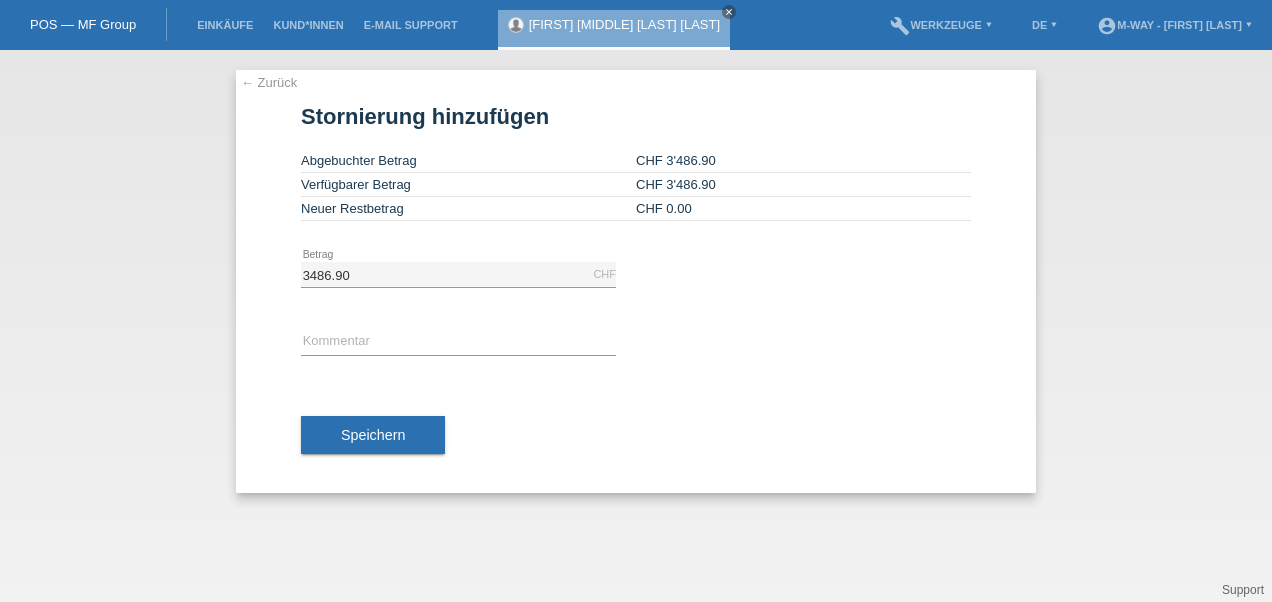 scroll, scrollTop: 0, scrollLeft: 0, axis: both 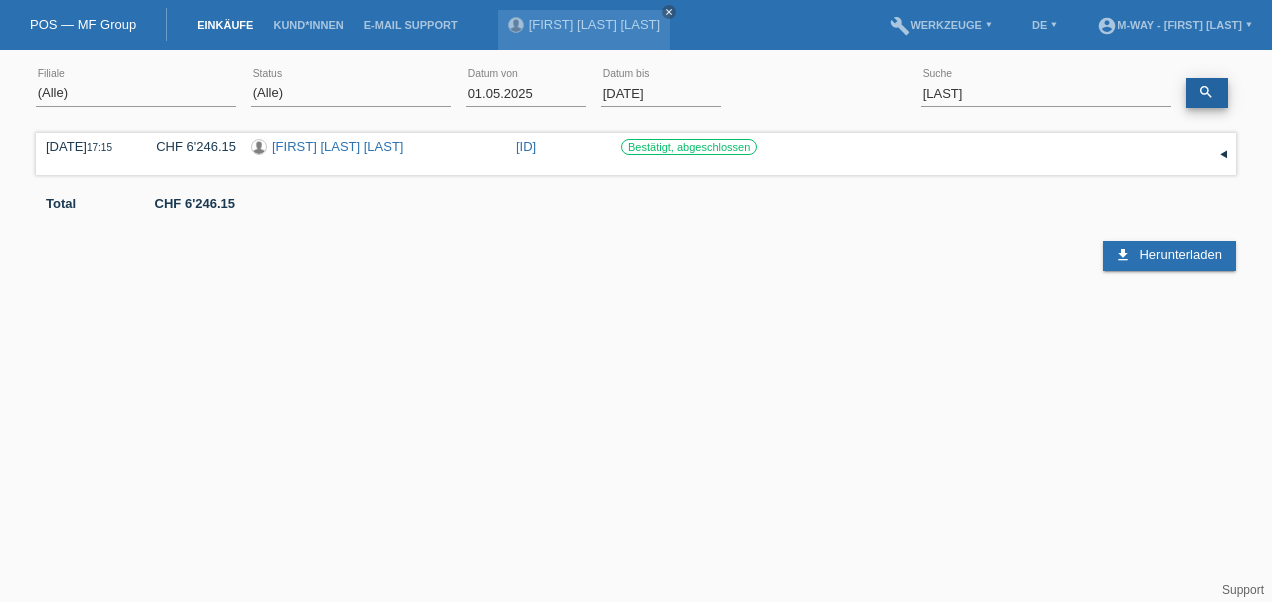 click on "search" at bounding box center [1206, 92] 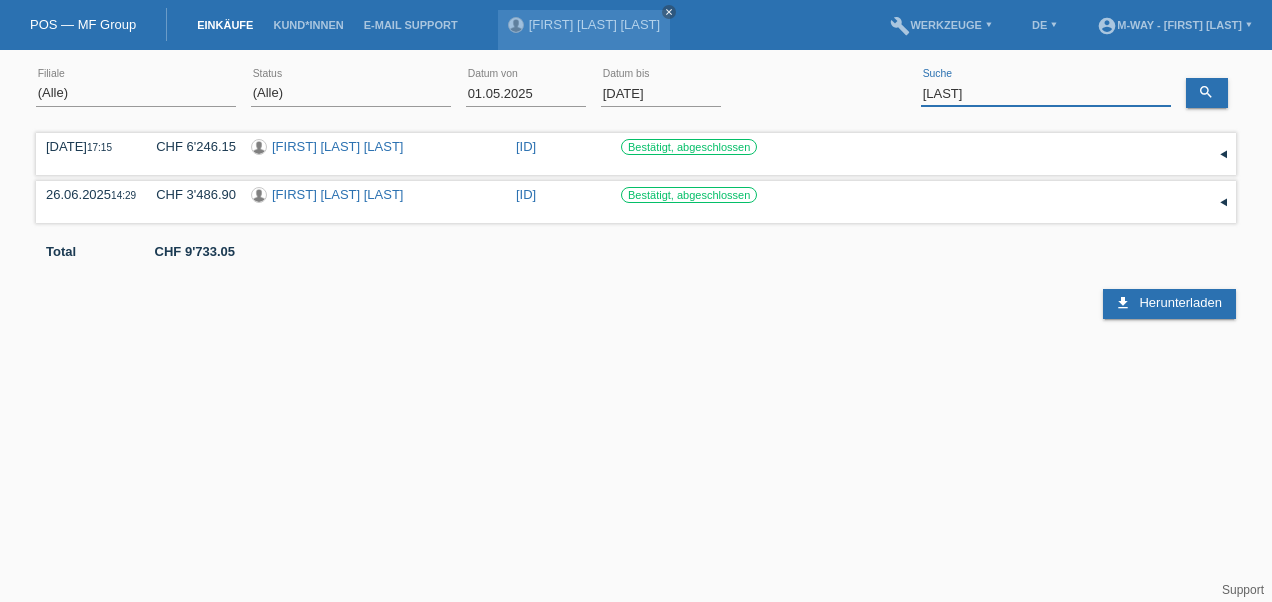 click on "[LAST]" at bounding box center [1046, 93] 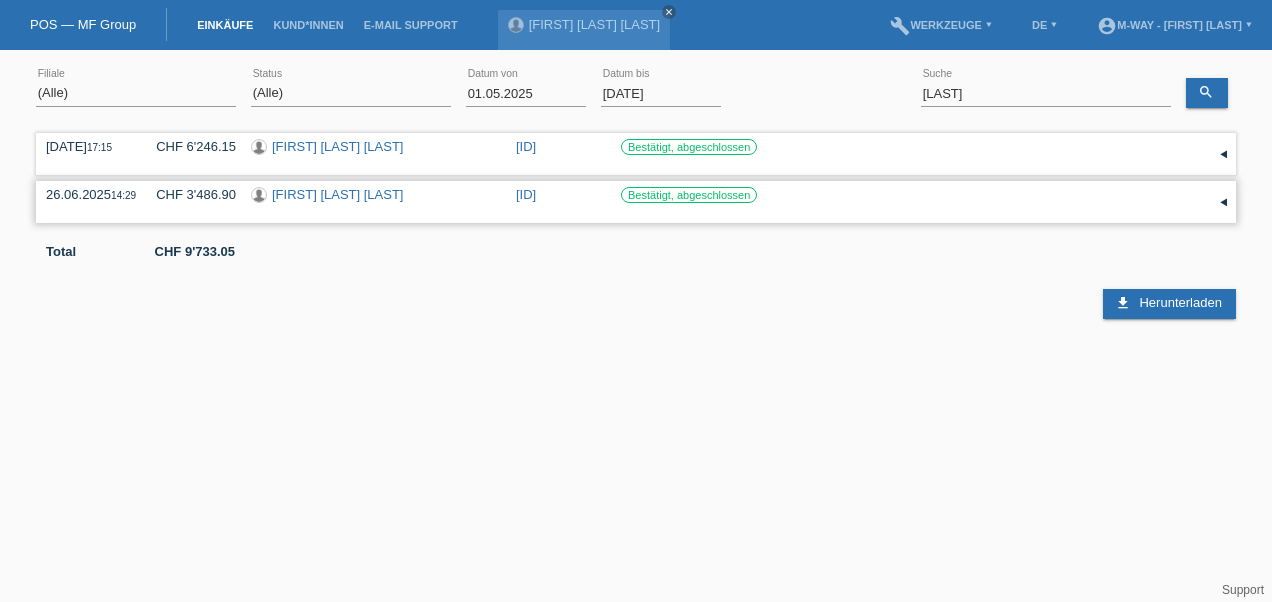 click on "▾" at bounding box center (1221, 202) 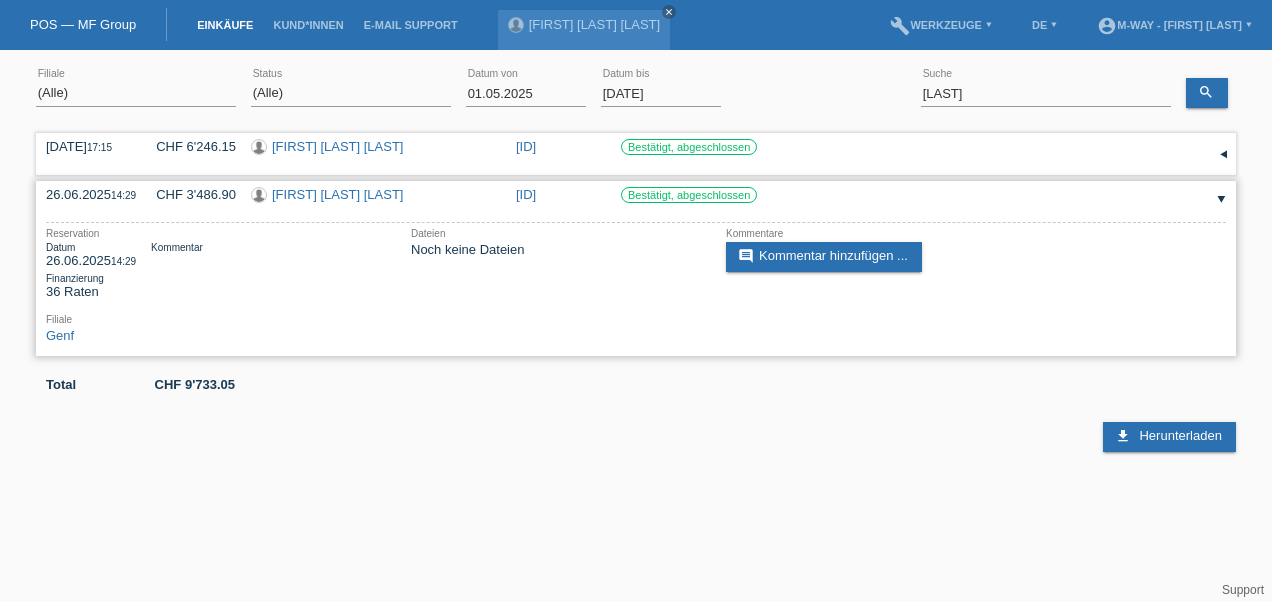 click on "[FIRST] [LAST] [LAST]" at bounding box center (337, 194) 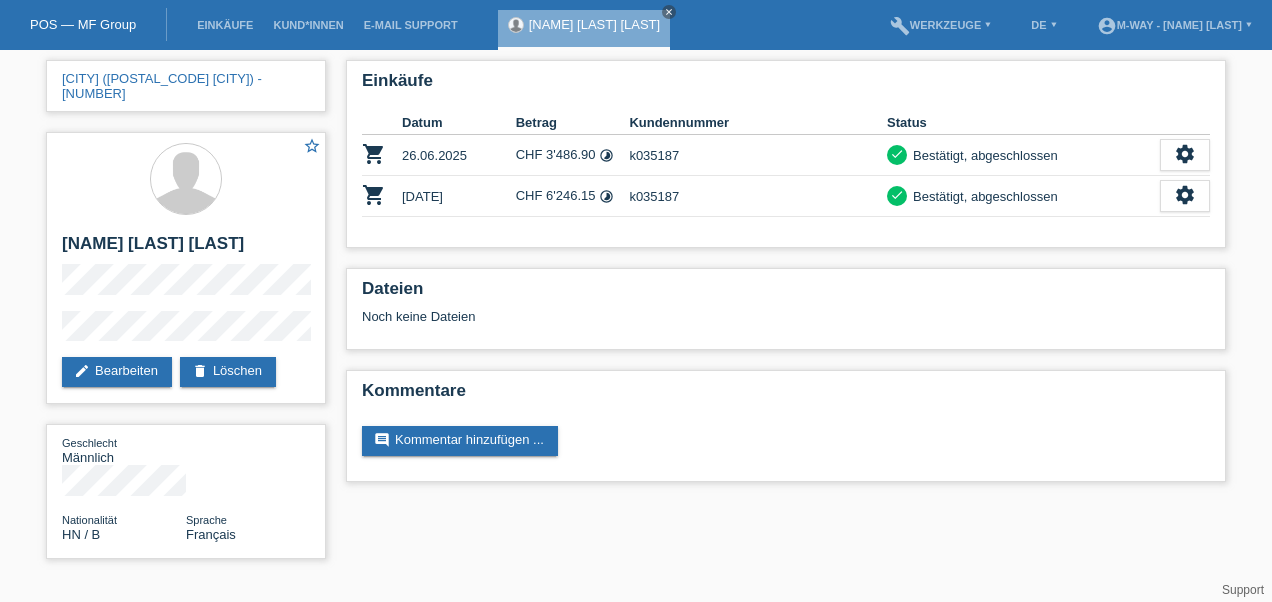 scroll, scrollTop: 0, scrollLeft: 0, axis: both 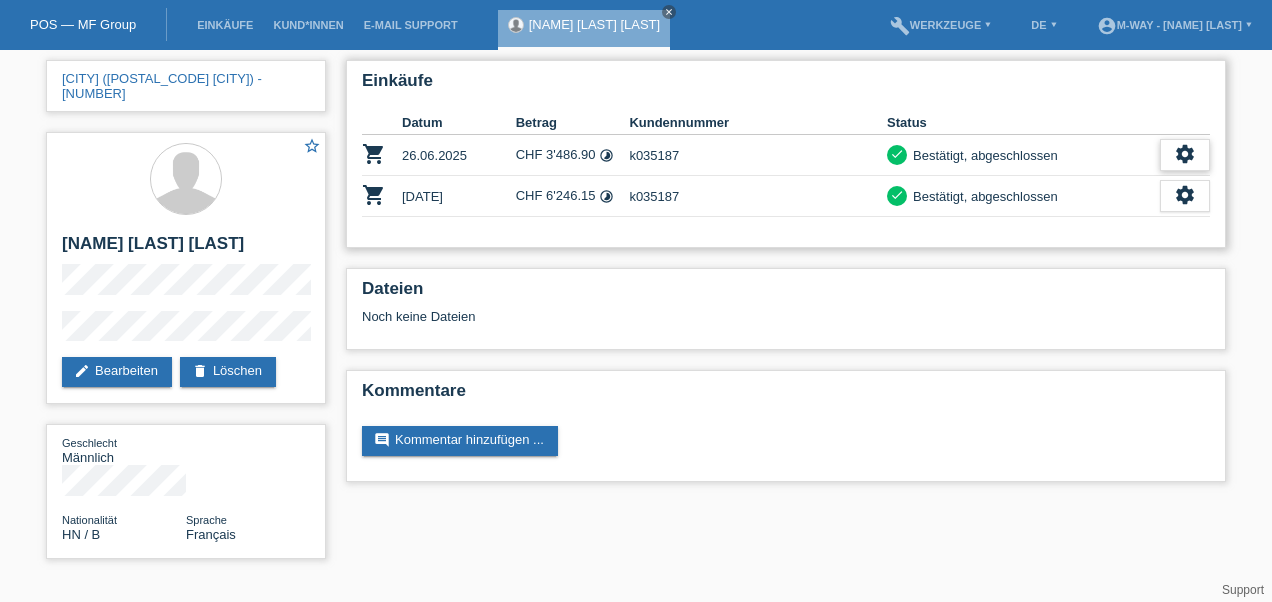 click on "settings" at bounding box center [1185, 154] 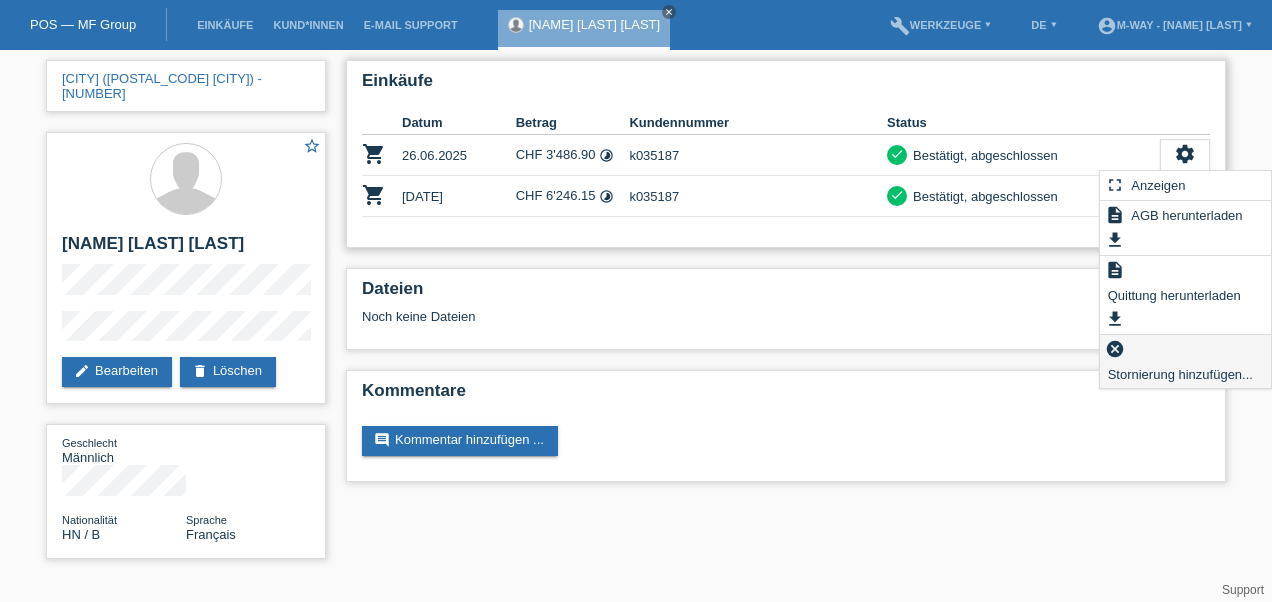 click on "Stornierung hinzufügen..." at bounding box center (1180, 374) 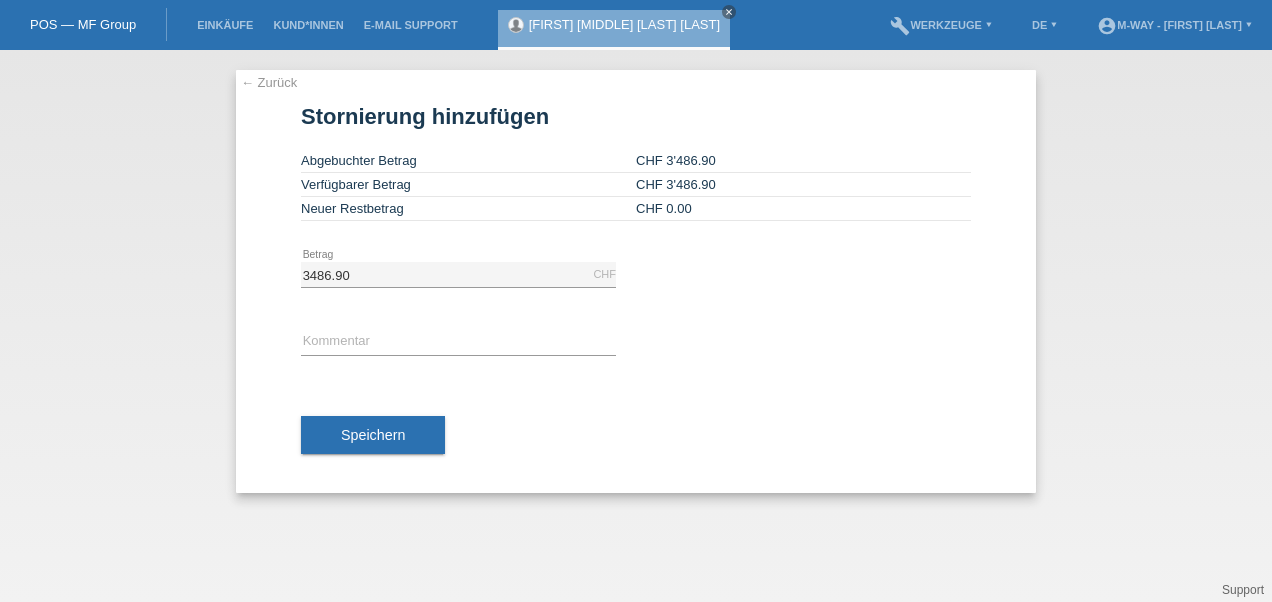 scroll, scrollTop: 0, scrollLeft: 0, axis: both 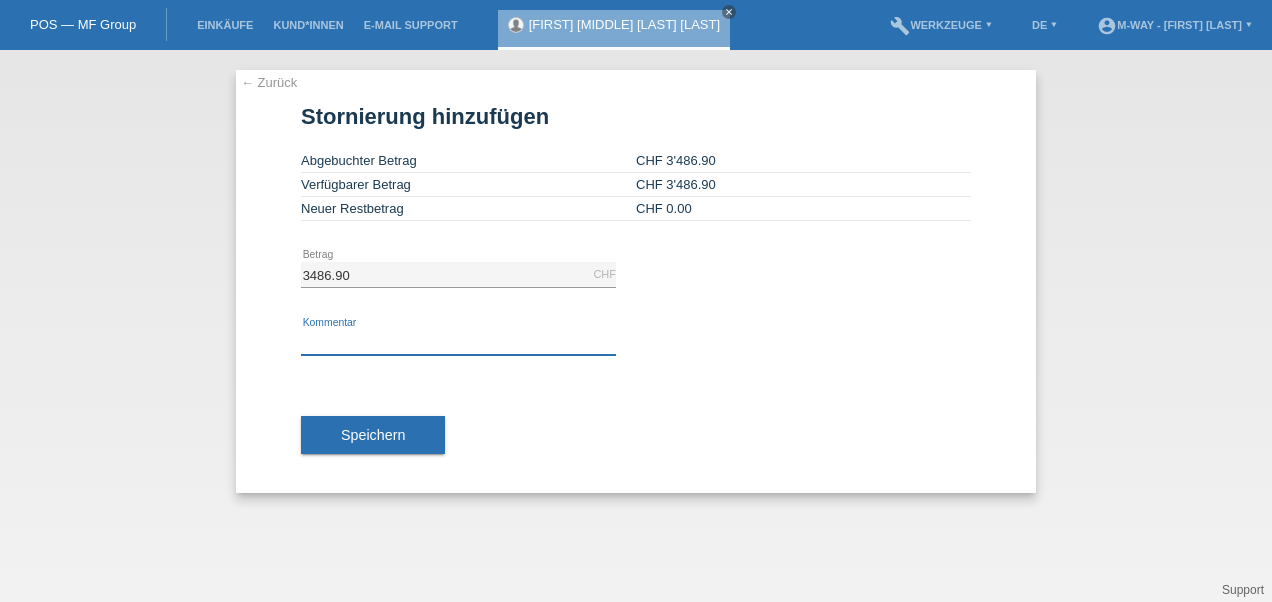 click at bounding box center (458, 342) 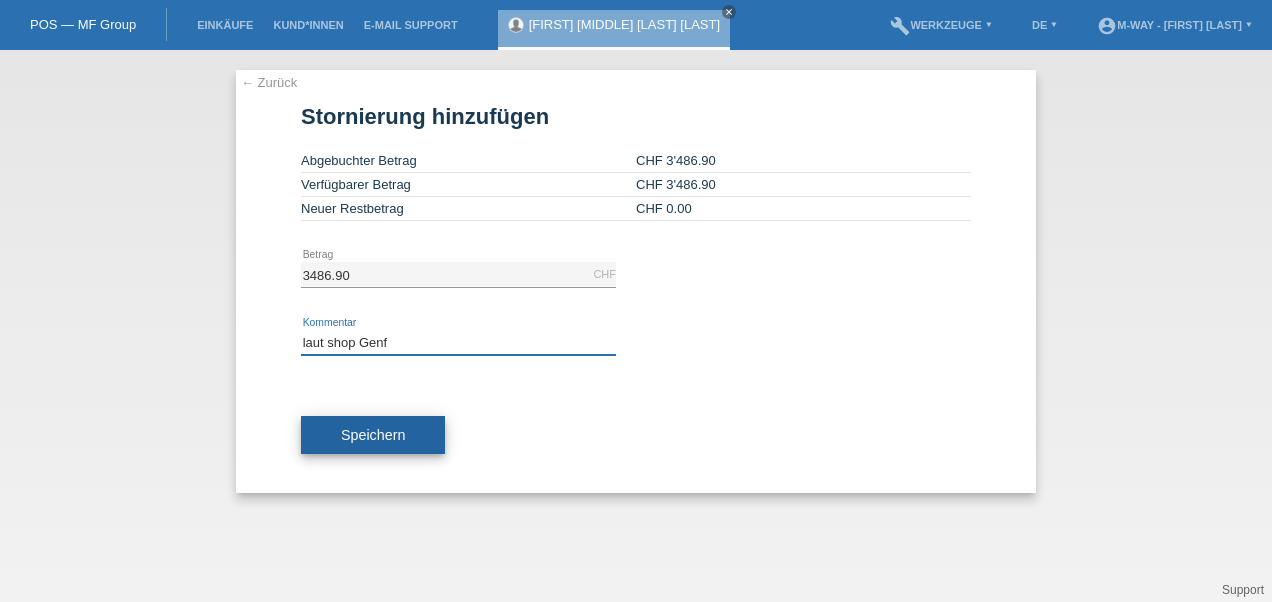 type on "laut shop Genf" 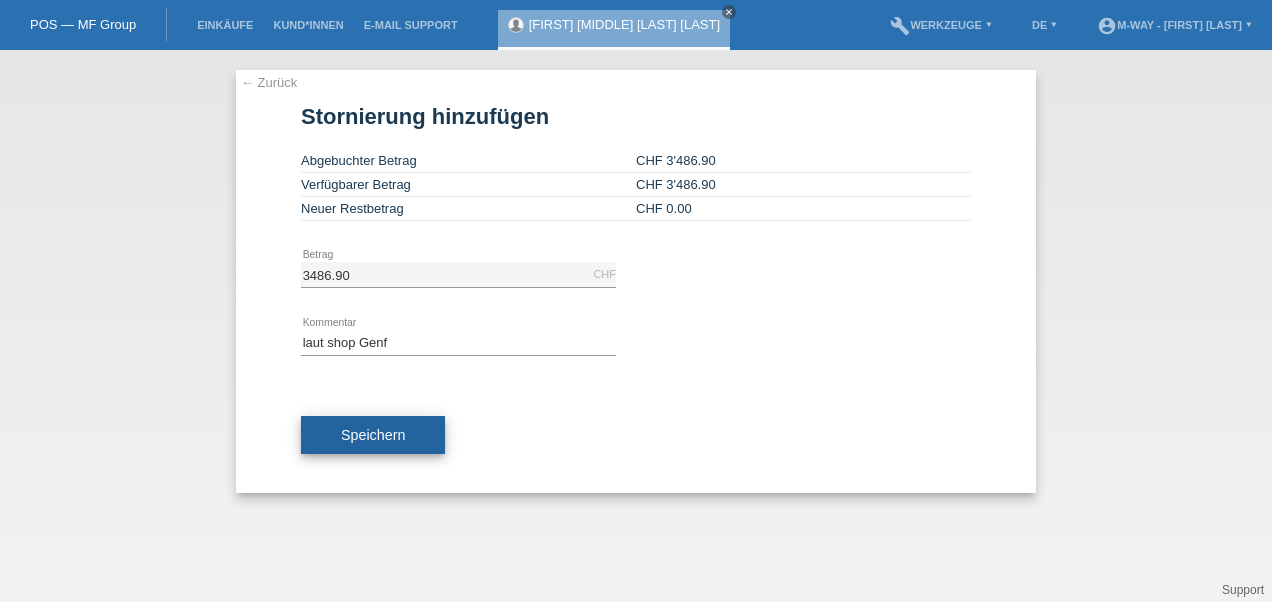 click on "Speichern" at bounding box center [373, 435] 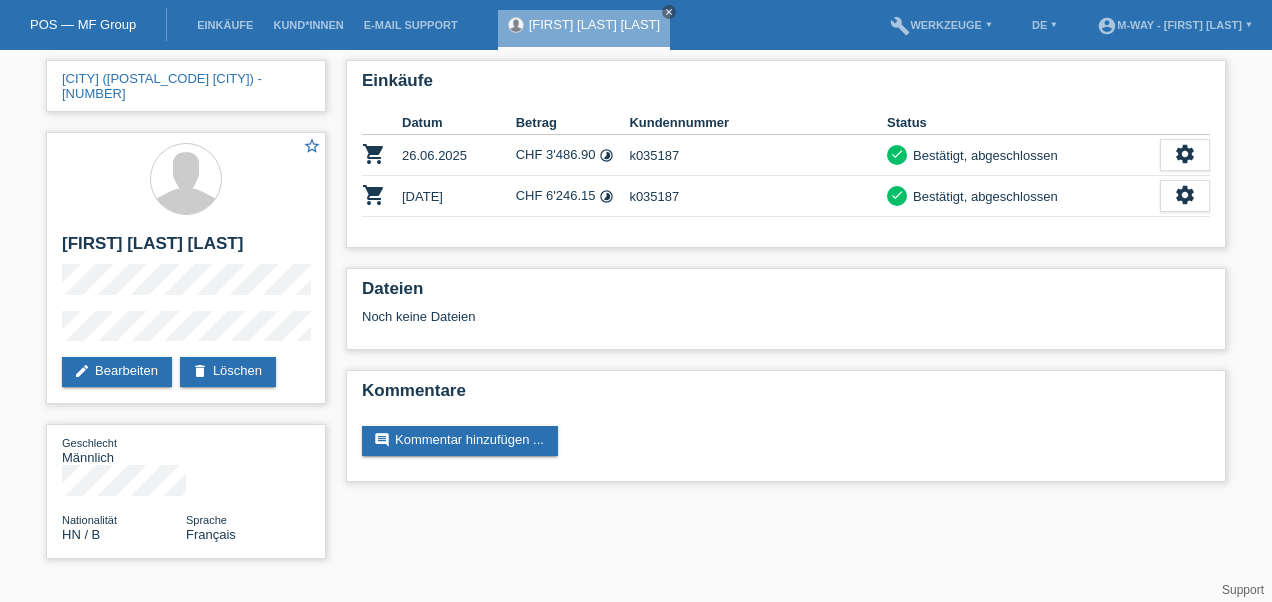scroll, scrollTop: 0, scrollLeft: 0, axis: both 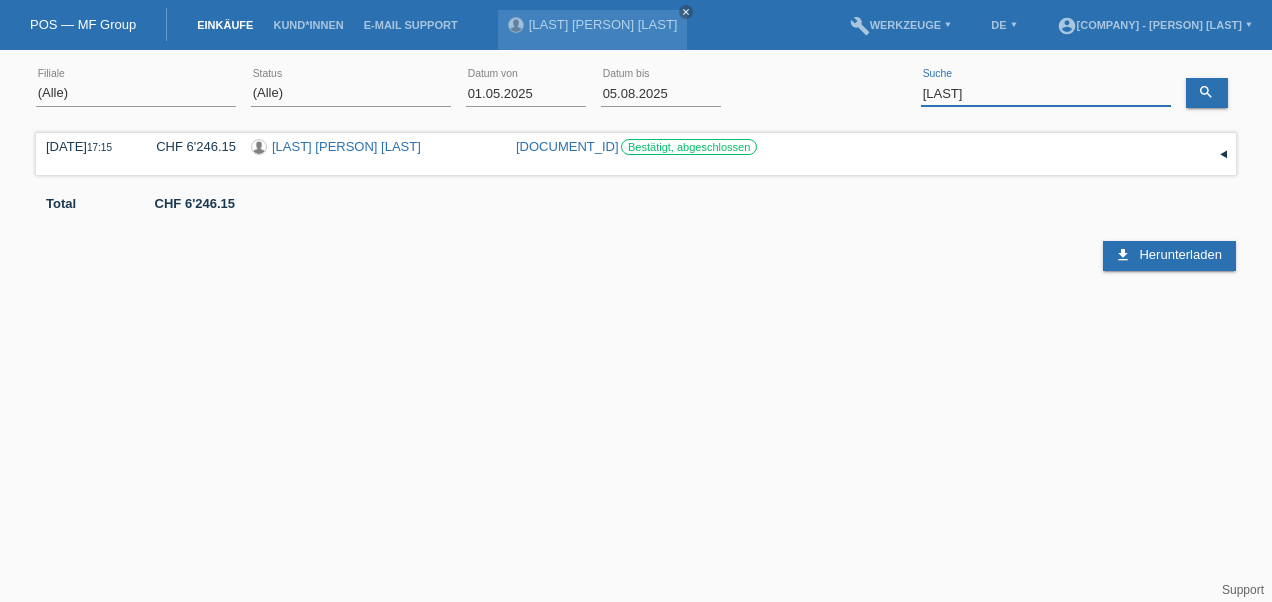 click on "[LAST]" at bounding box center (1046, 93) 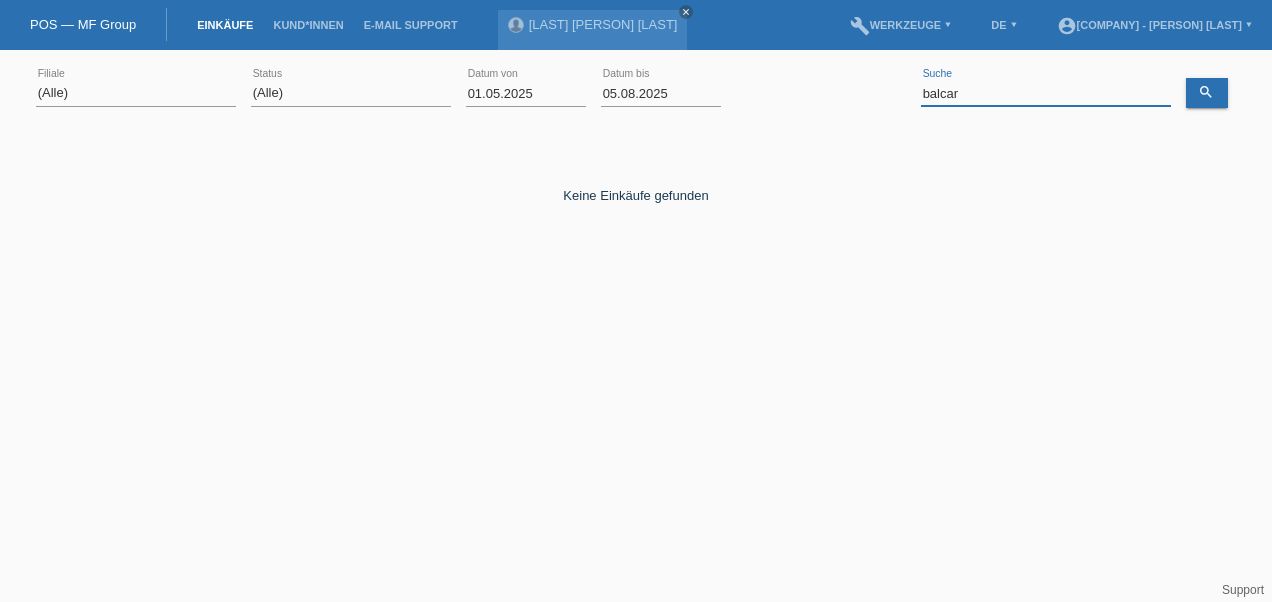 click on "balcar" at bounding box center [1046, 93] 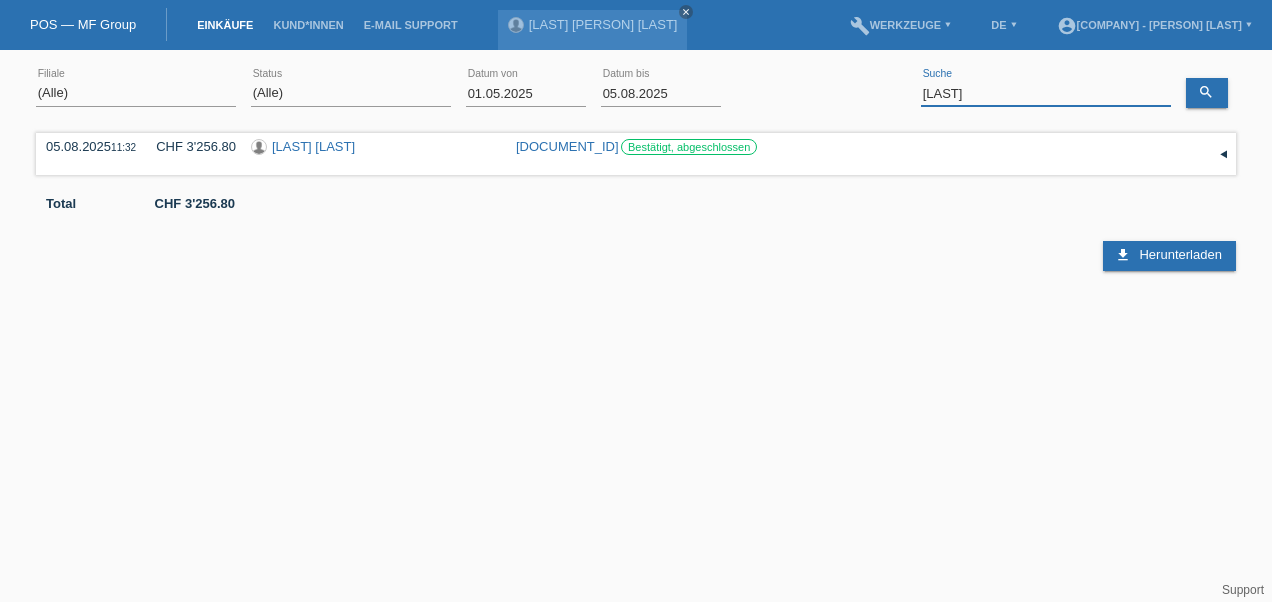 drag, startPoint x: 985, startPoint y: 92, endPoint x: 882, endPoint y: 95, distance: 103.04368 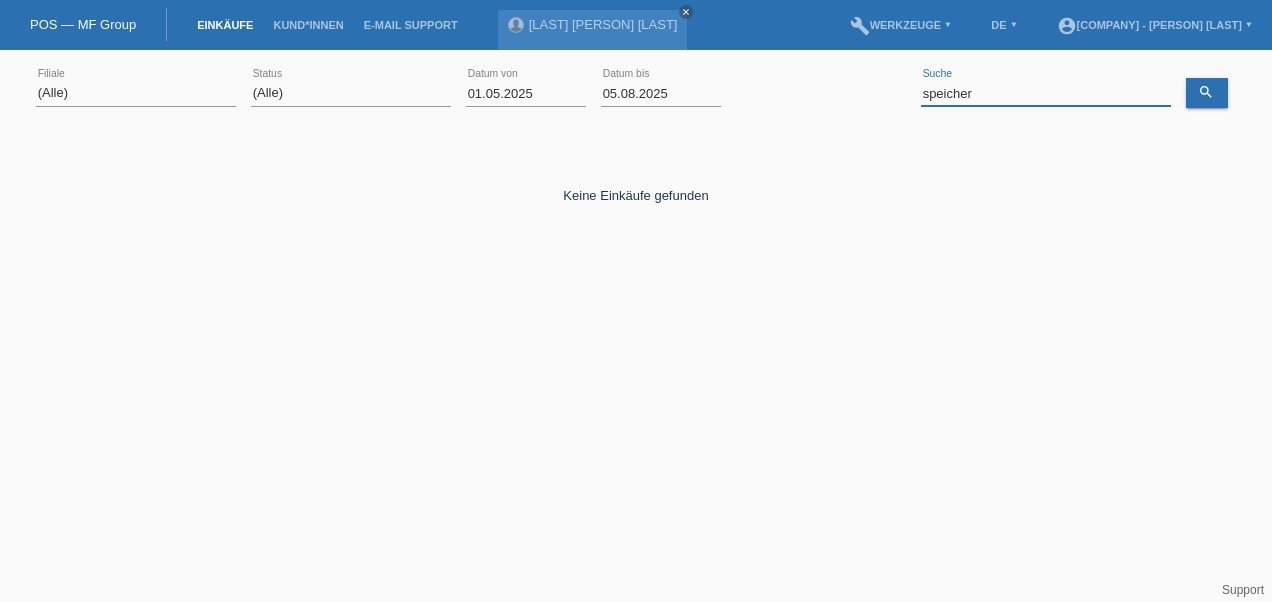 drag, startPoint x: 928, startPoint y: 91, endPoint x: 889, endPoint y: 87, distance: 39.20459 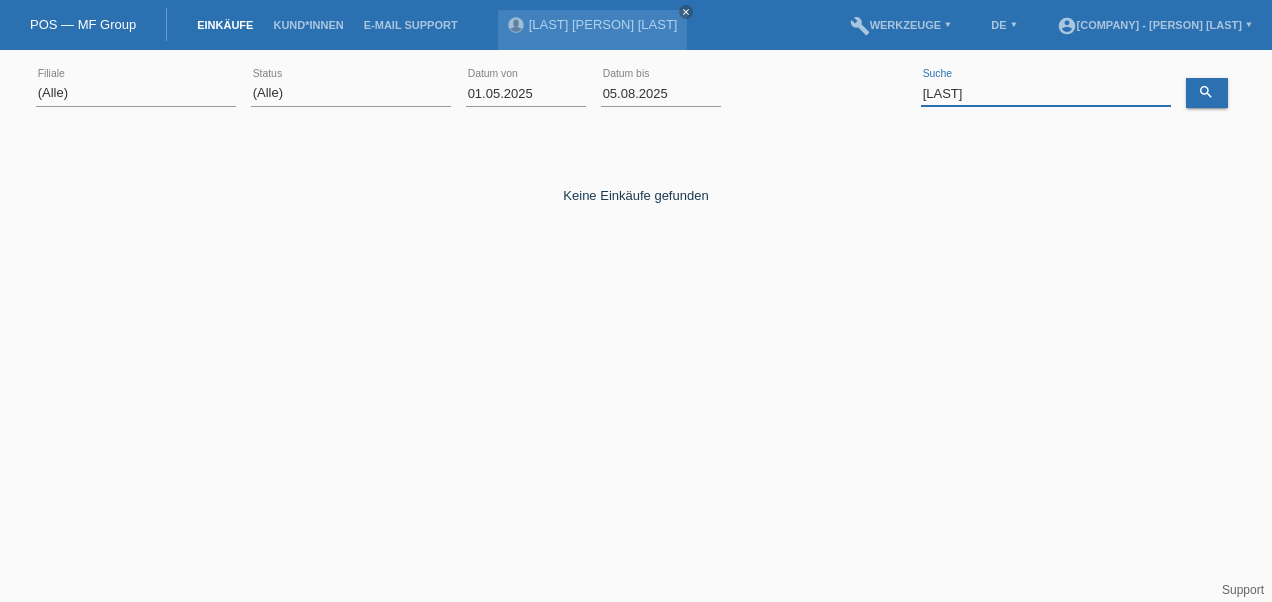 type on "[LAST]" 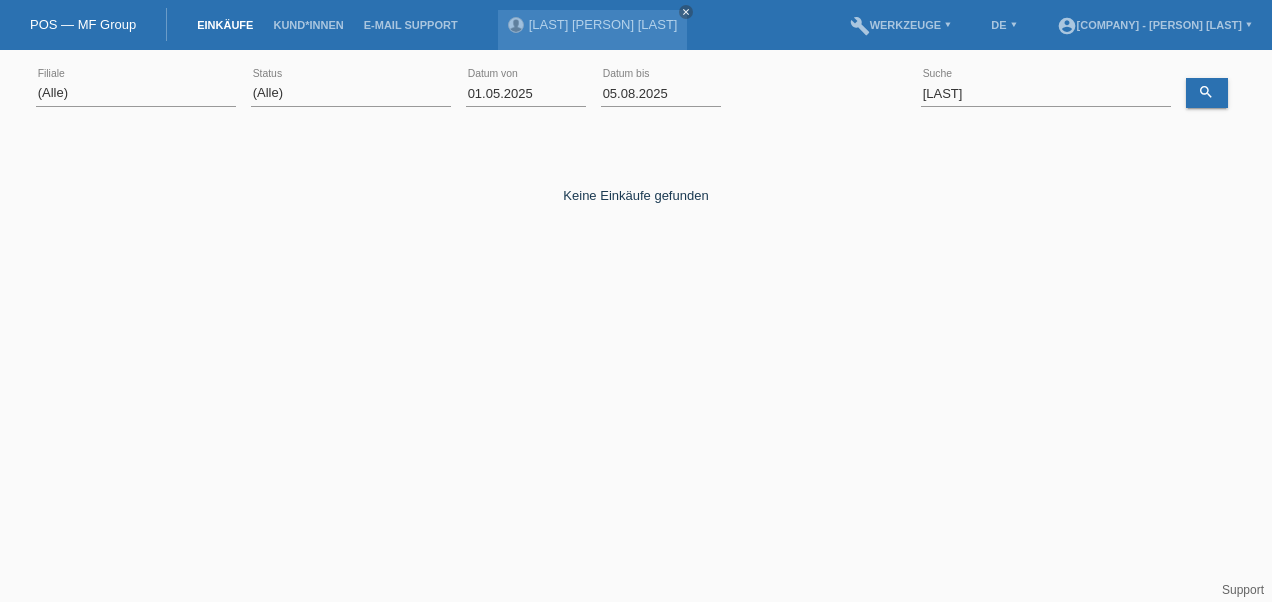 click on "01.05.2025" at bounding box center (526, 93) 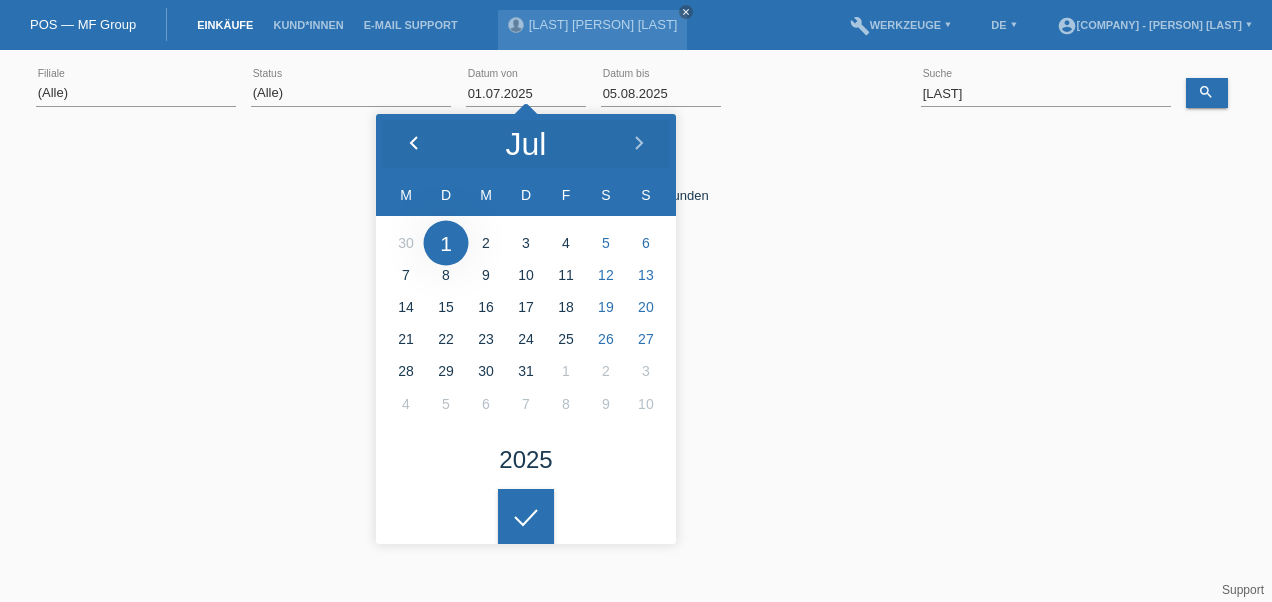 click 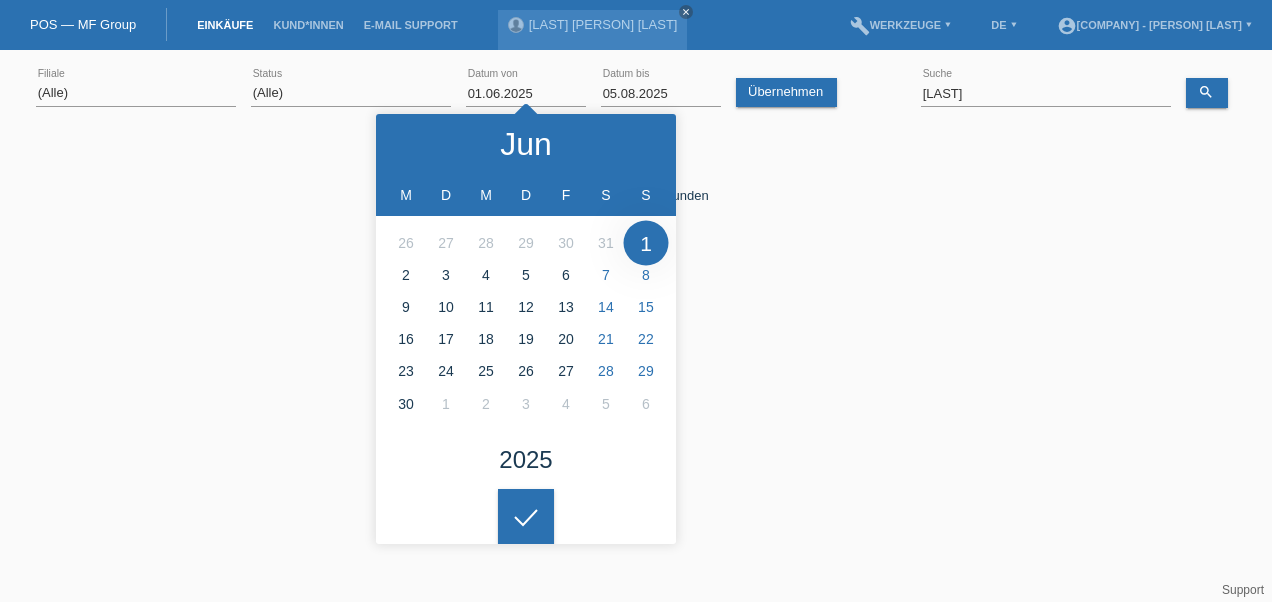 click on "Keine Einkäufe gefunden
Kommentar hinzufügen
Kommentar
send   Speichern
close" at bounding box center [636, 228] 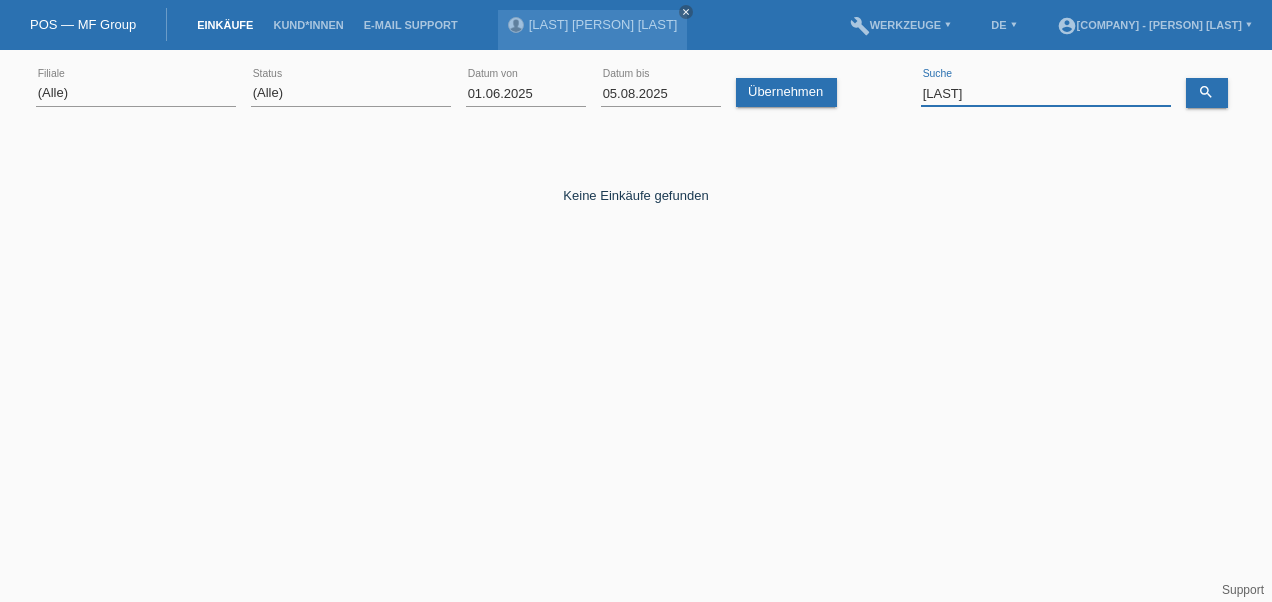 click on "[LAST]" at bounding box center [1046, 93] 